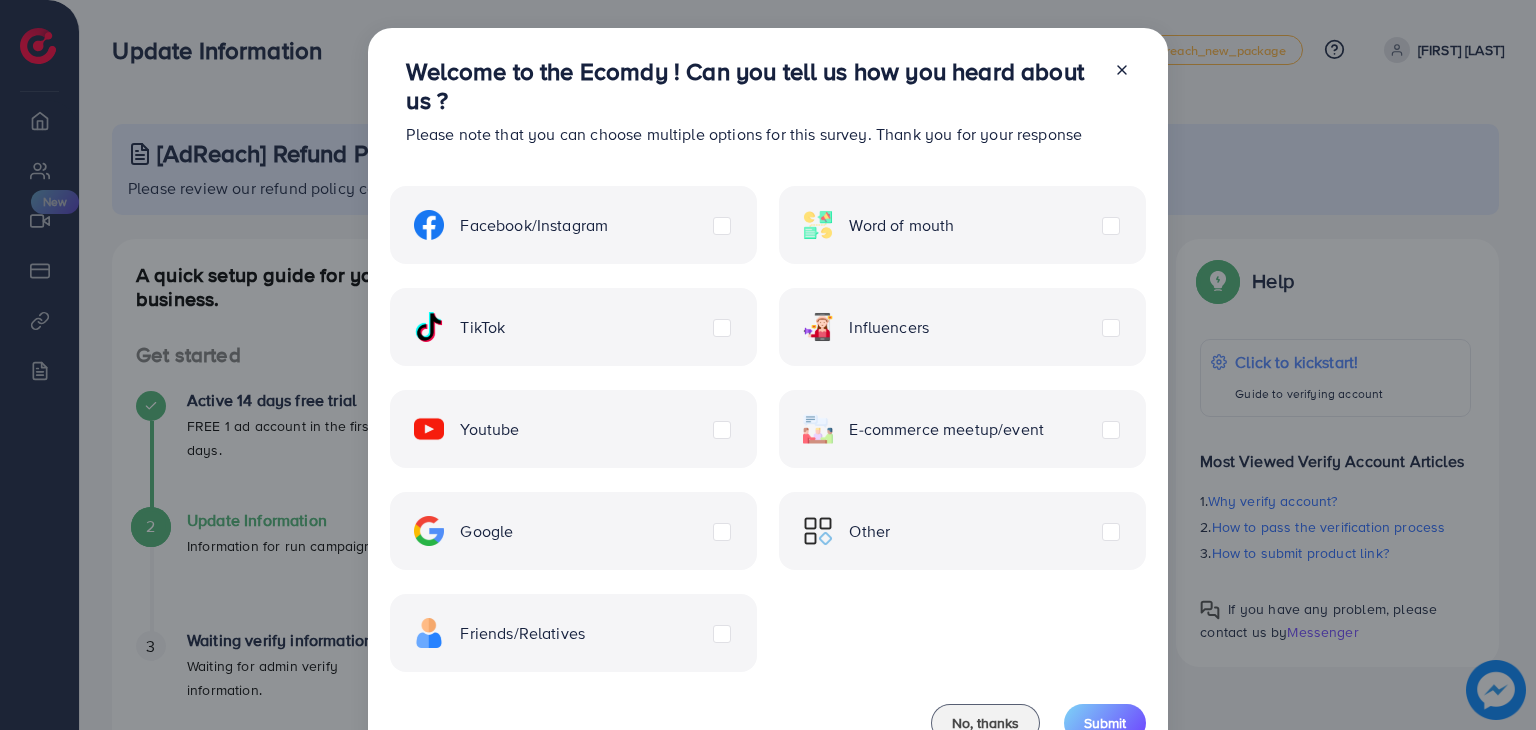 scroll, scrollTop: 0, scrollLeft: 0, axis: both 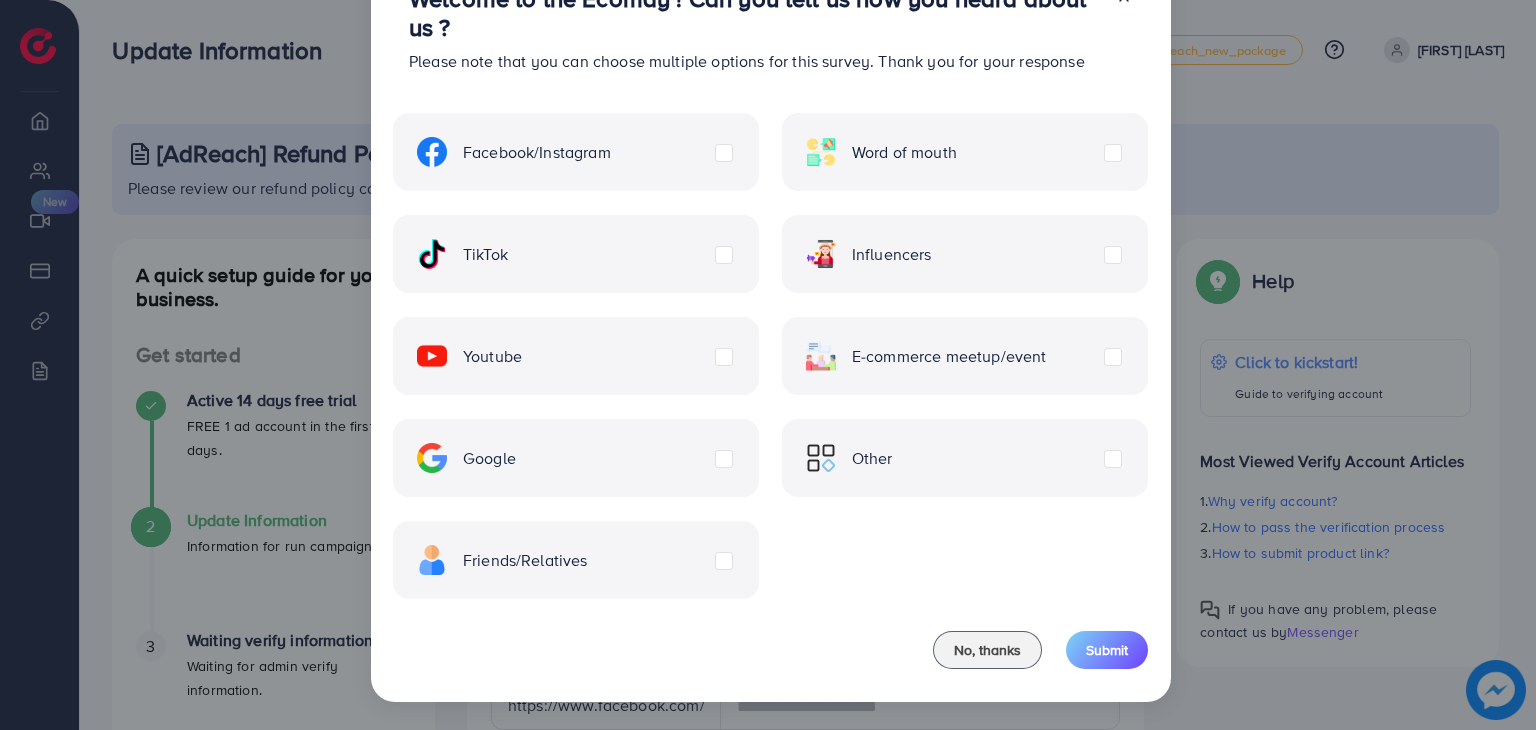 click on "Facebook/Instagram Word of mouth TikTok Influencers Youtube E-commerce meetup/event Google Friends/Relatives Other" at bounding box center (770, 344) 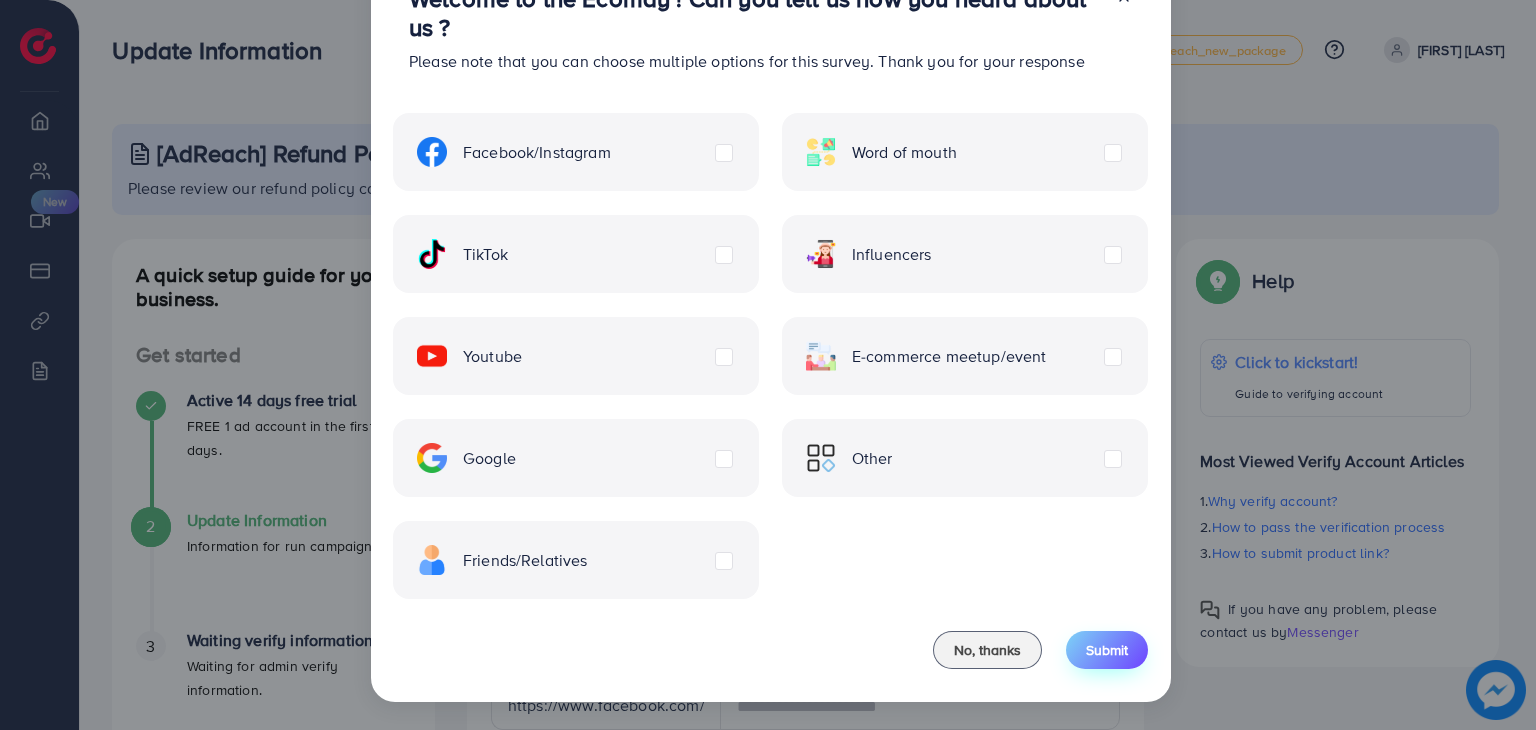 click on "Submit" at bounding box center [1107, 650] 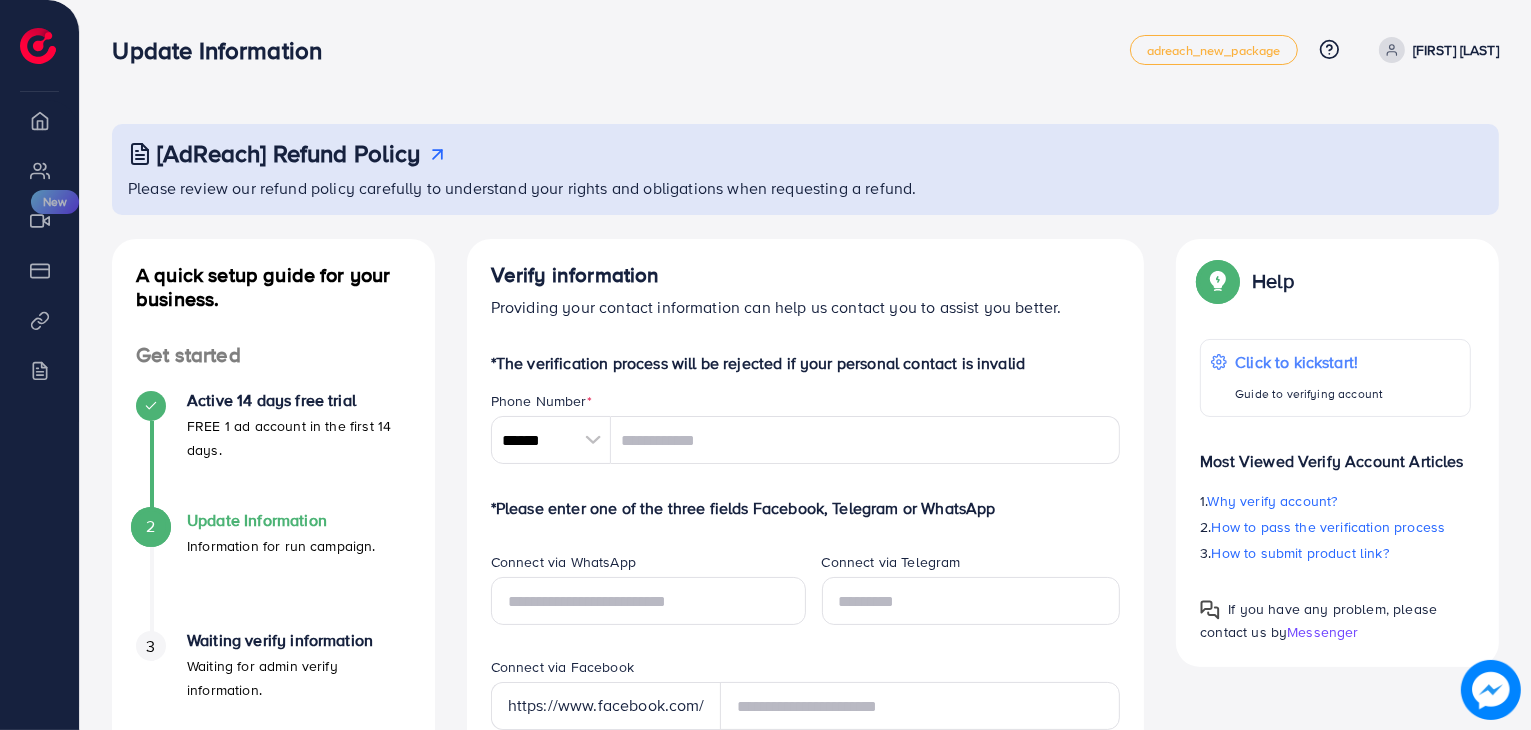 click at bounding box center (593, 440) 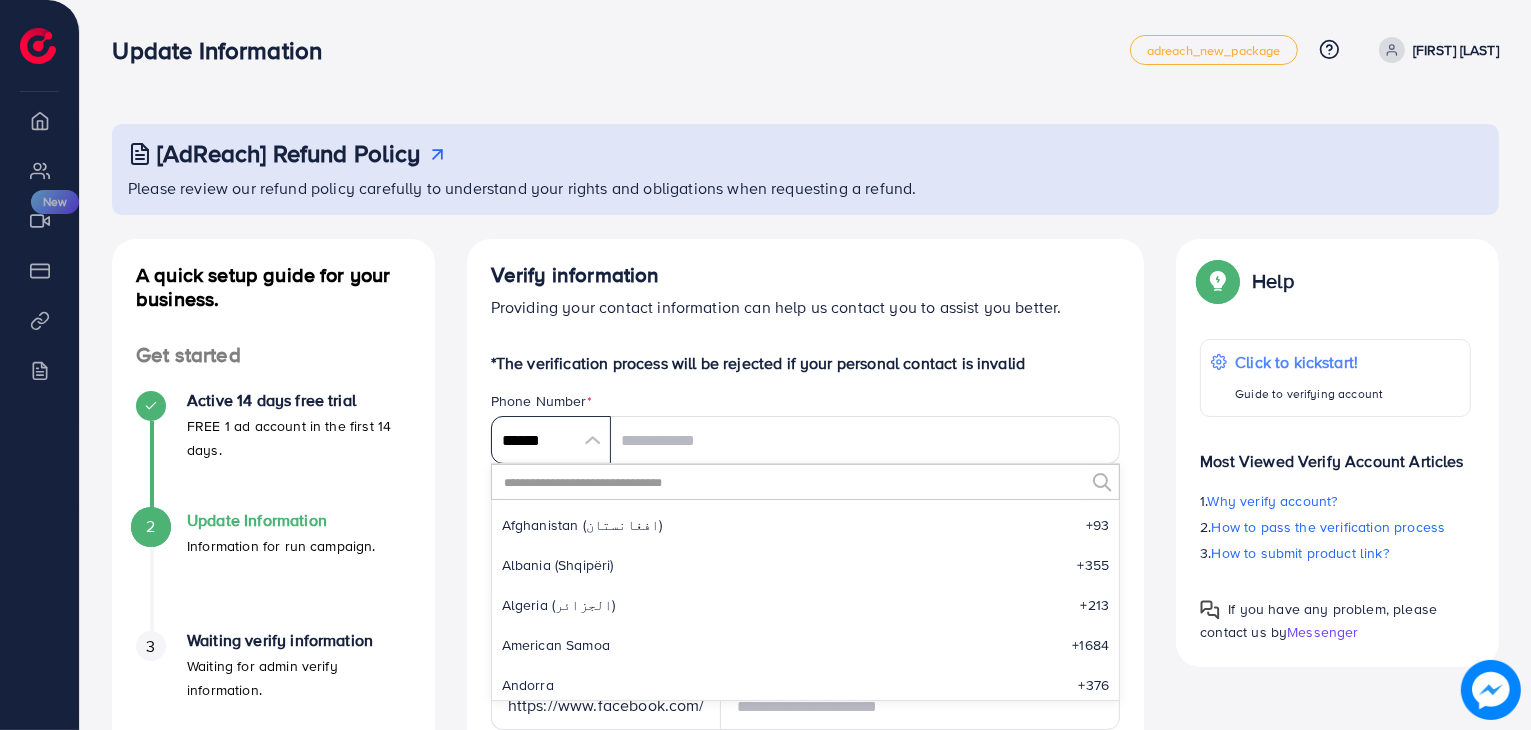 scroll, scrollTop: 9284, scrollLeft: 0, axis: vertical 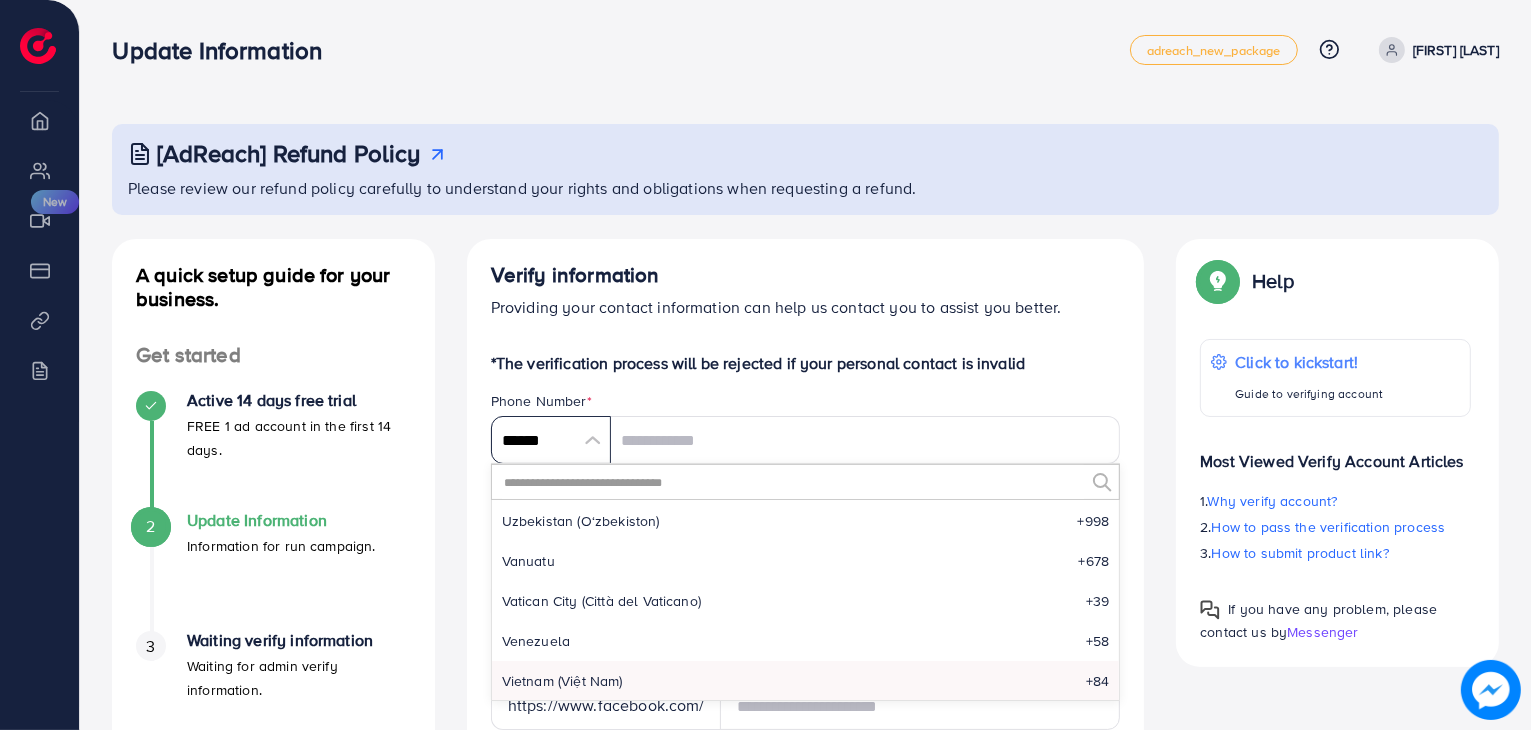 click on "******" at bounding box center (551, 440) 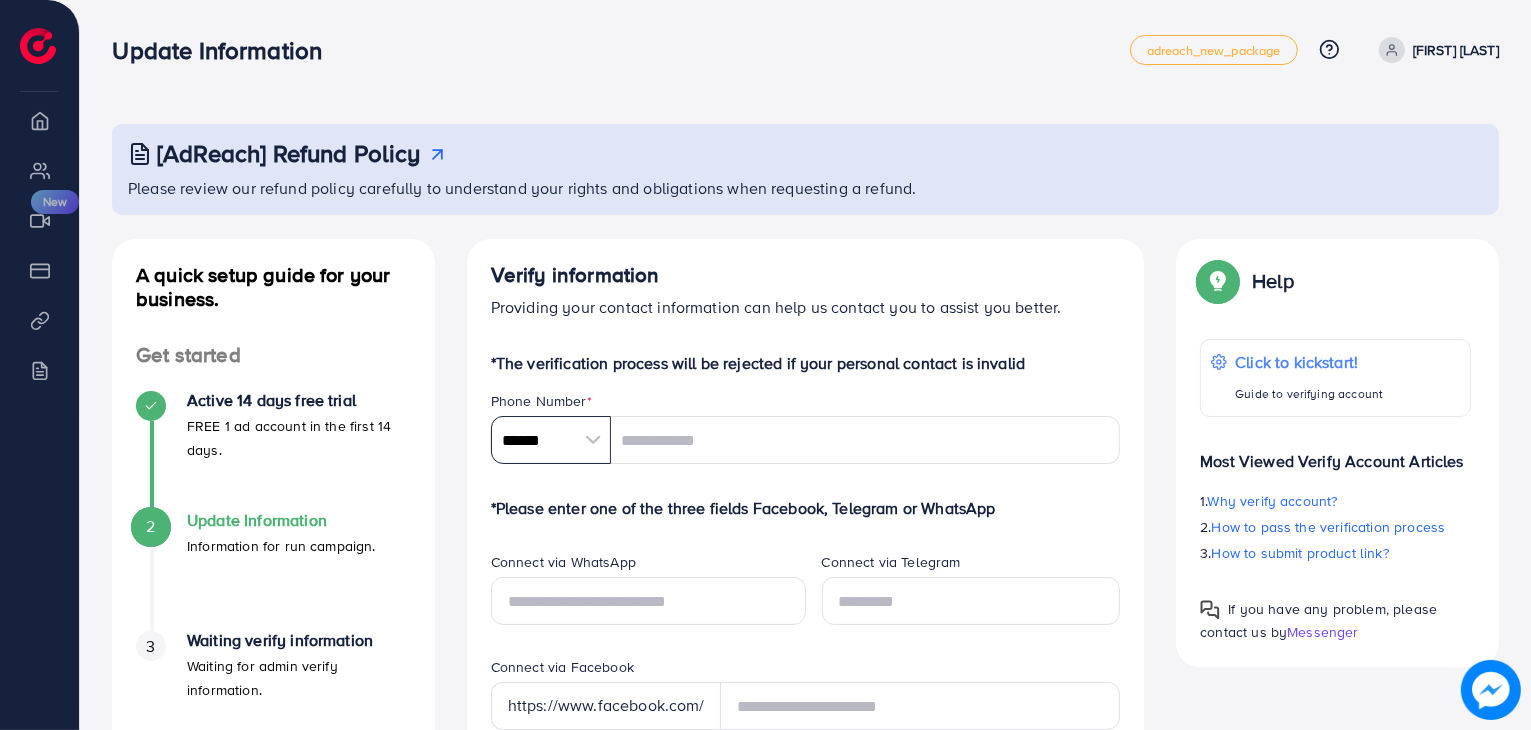 click on "******" at bounding box center [551, 440] 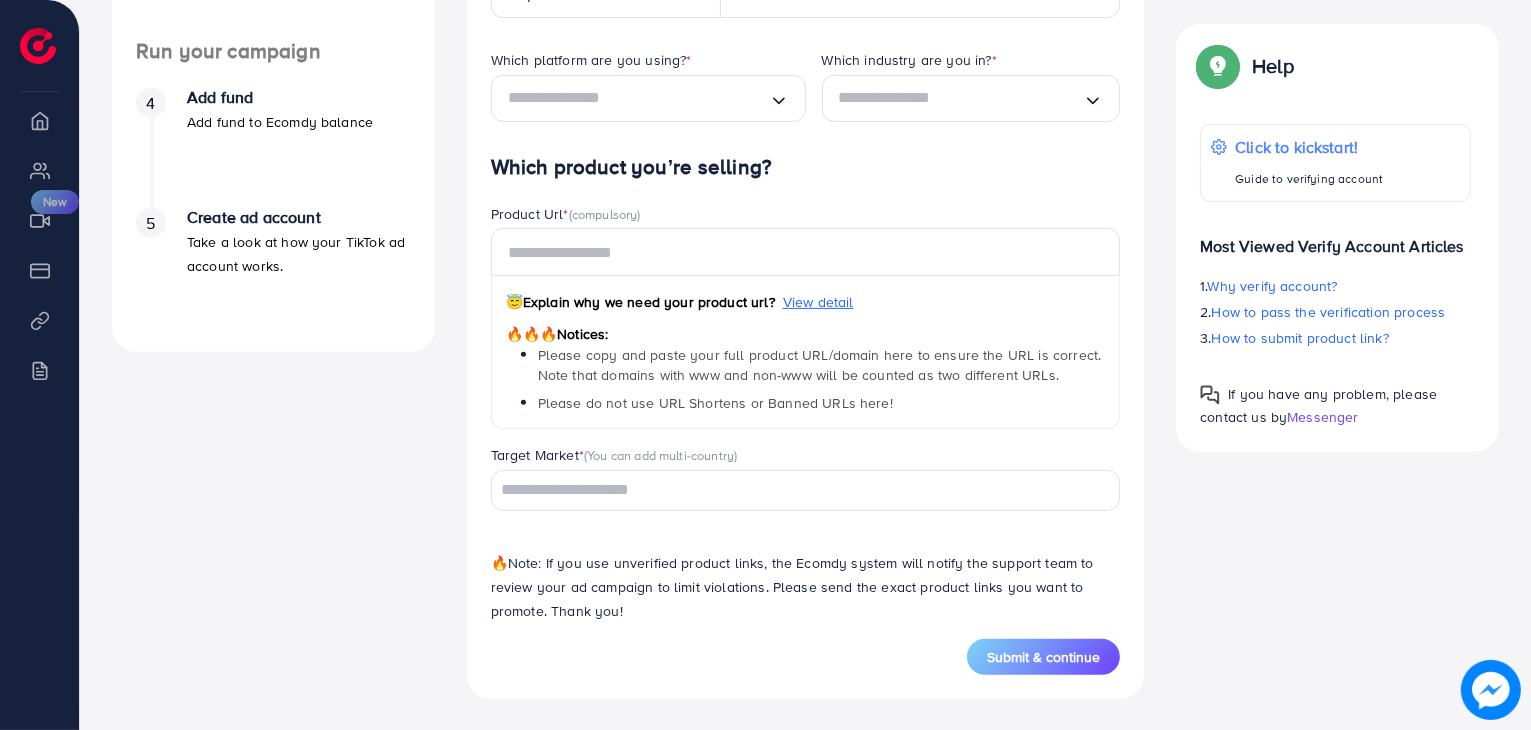 scroll, scrollTop: 0, scrollLeft: 0, axis: both 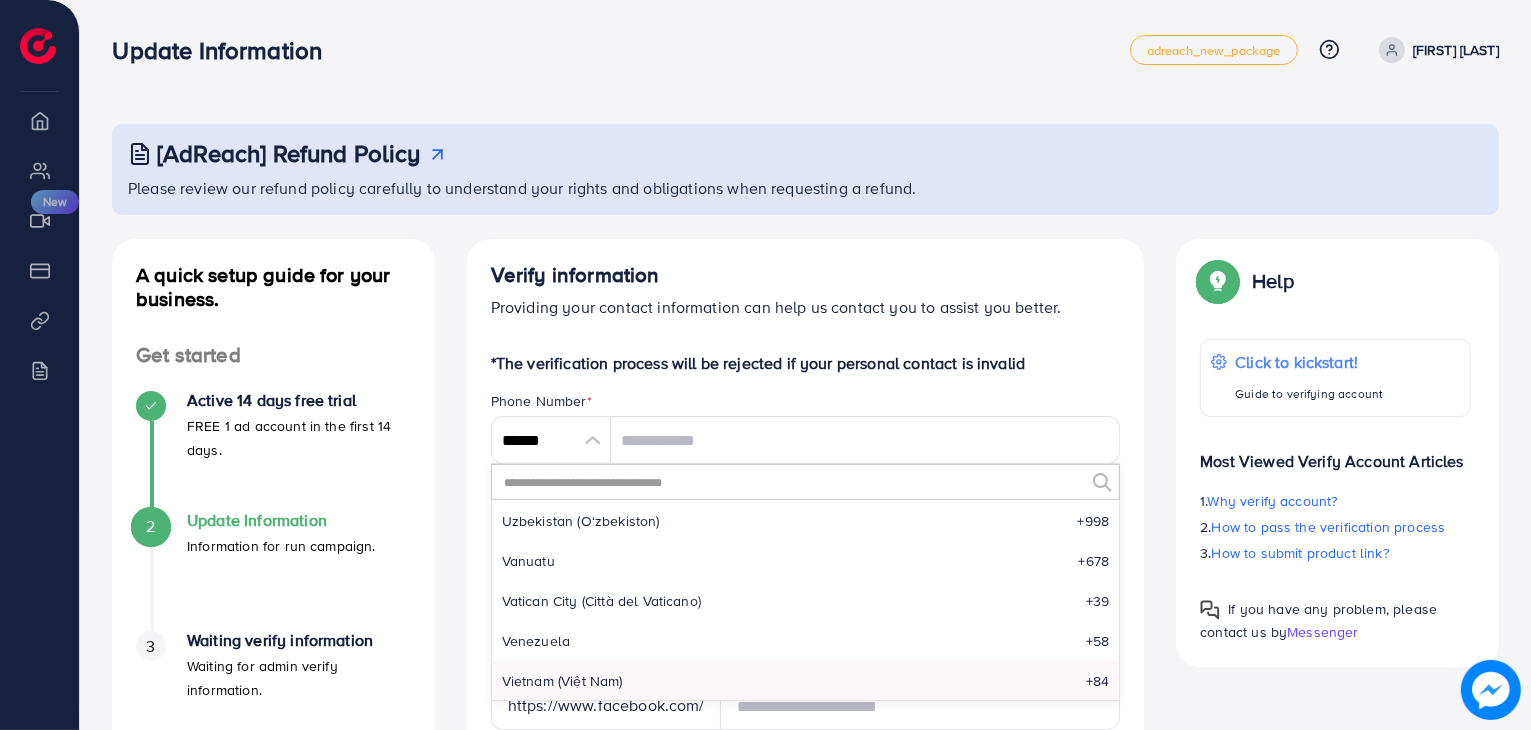 click at bounding box center [1491, 690] 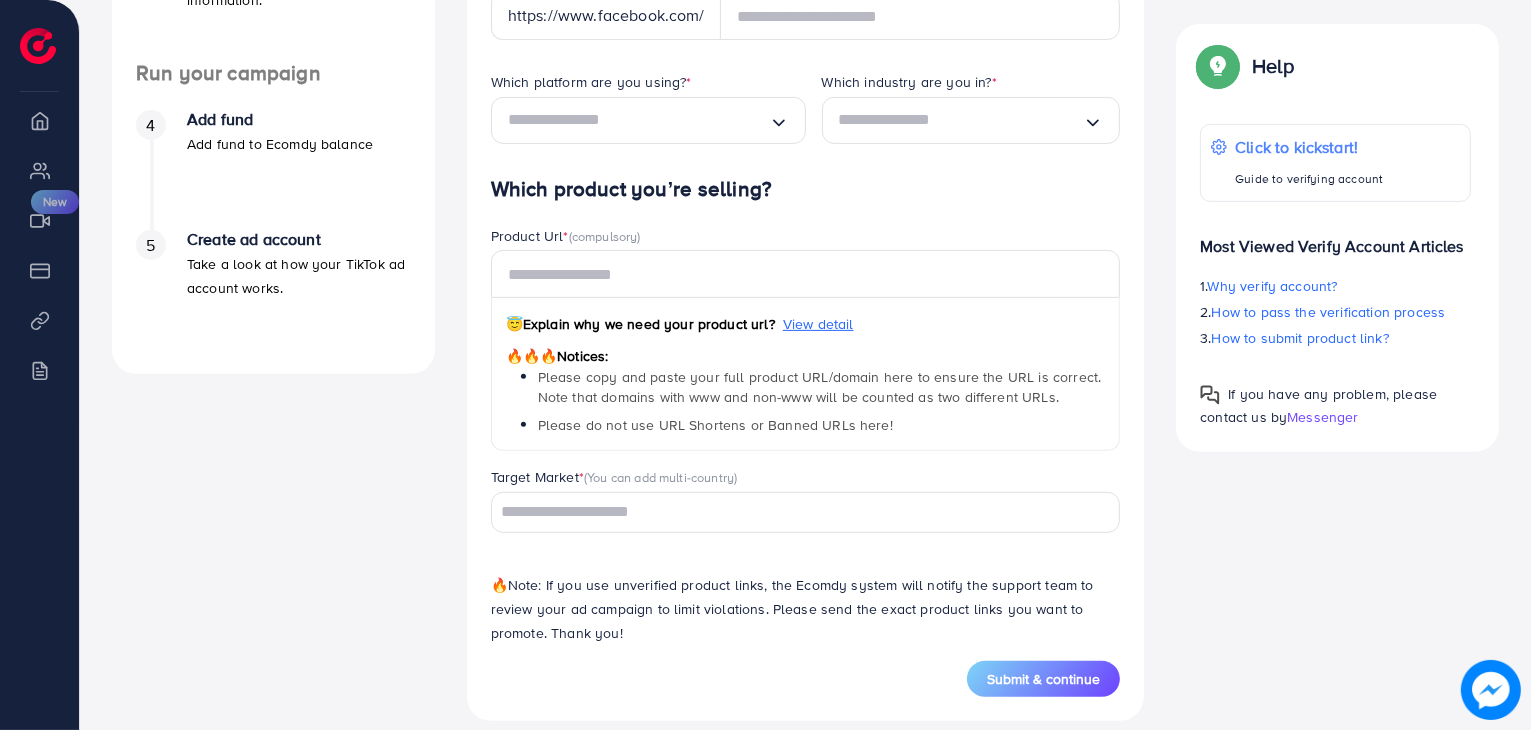 scroll, scrollTop: 712, scrollLeft: 0, axis: vertical 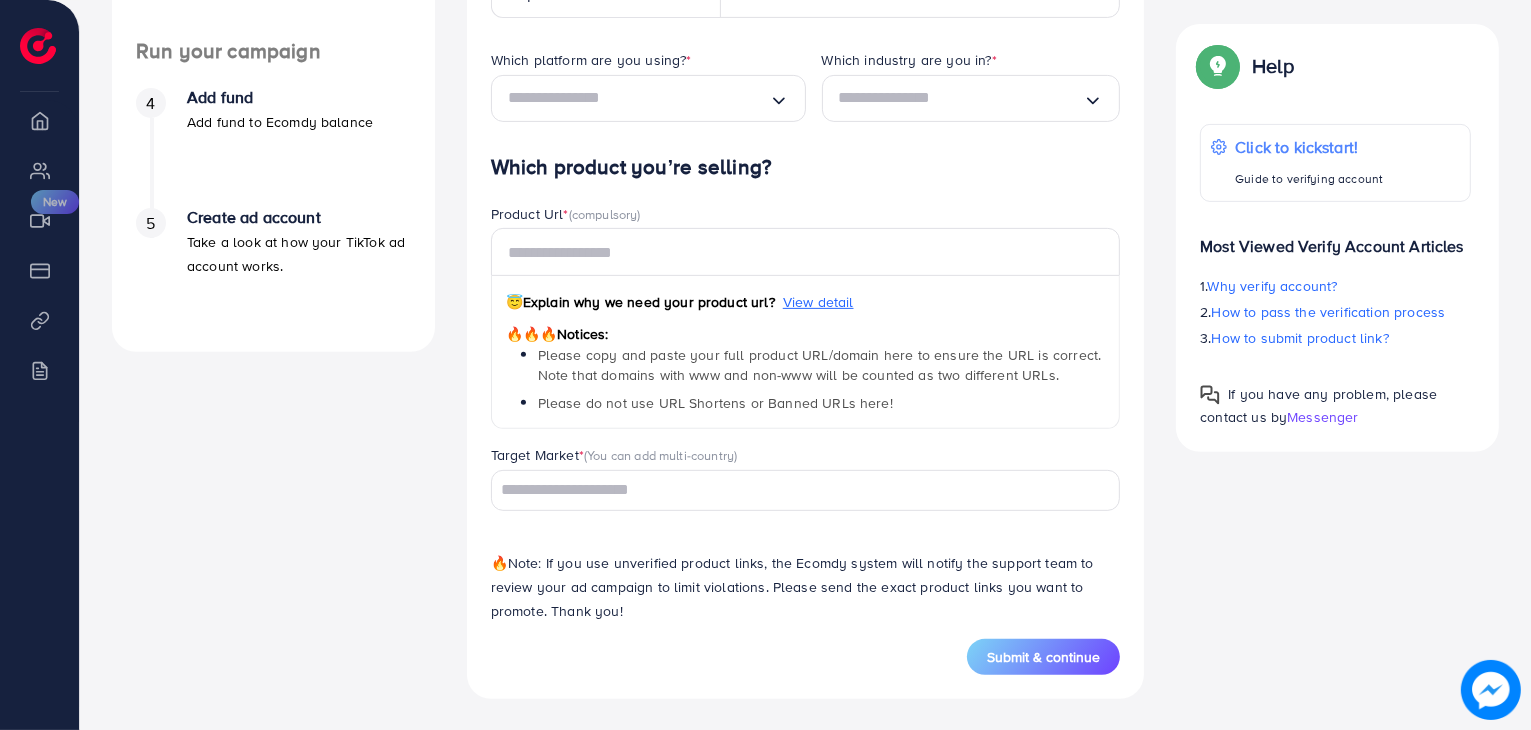click at bounding box center [794, 490] 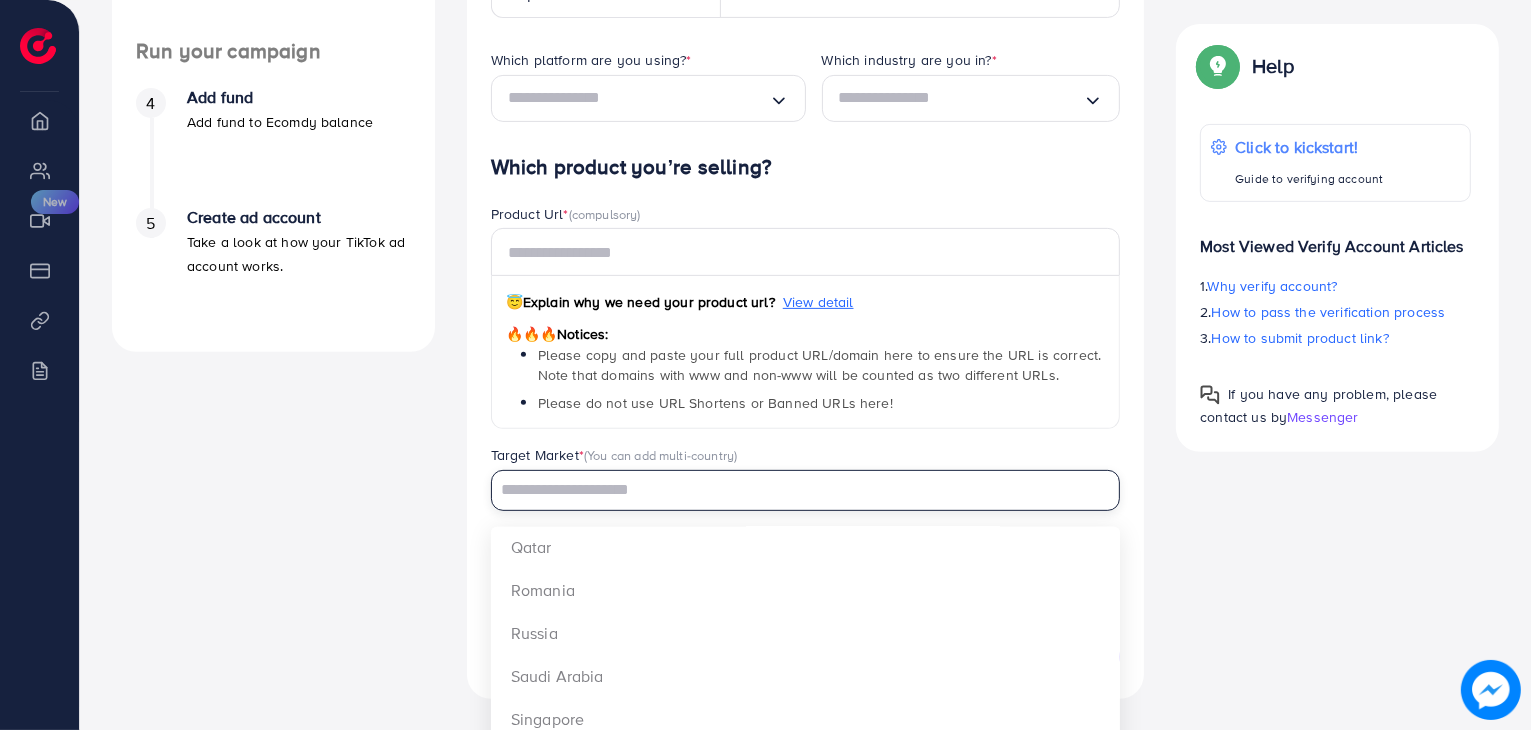 scroll, scrollTop: 0, scrollLeft: 0, axis: both 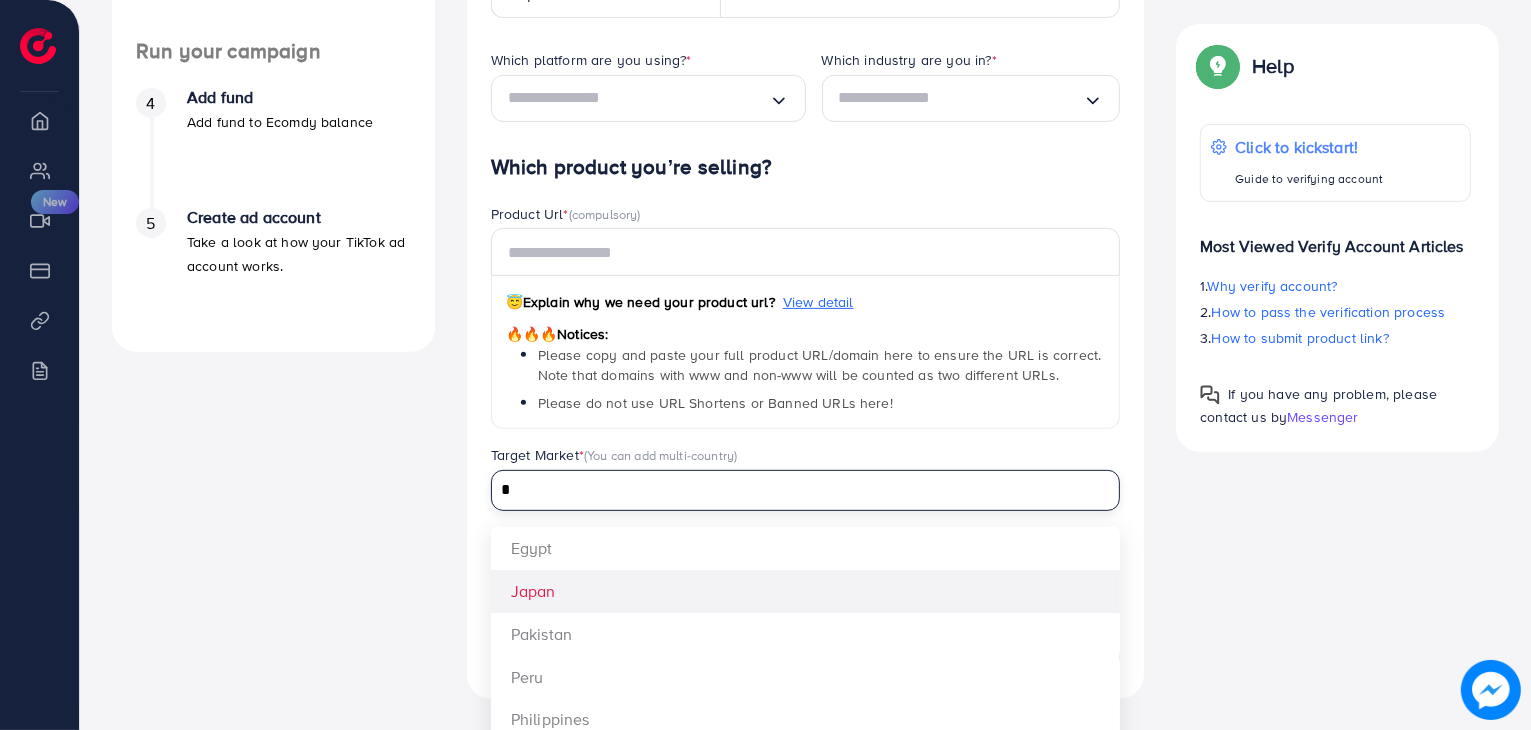 type on "*" 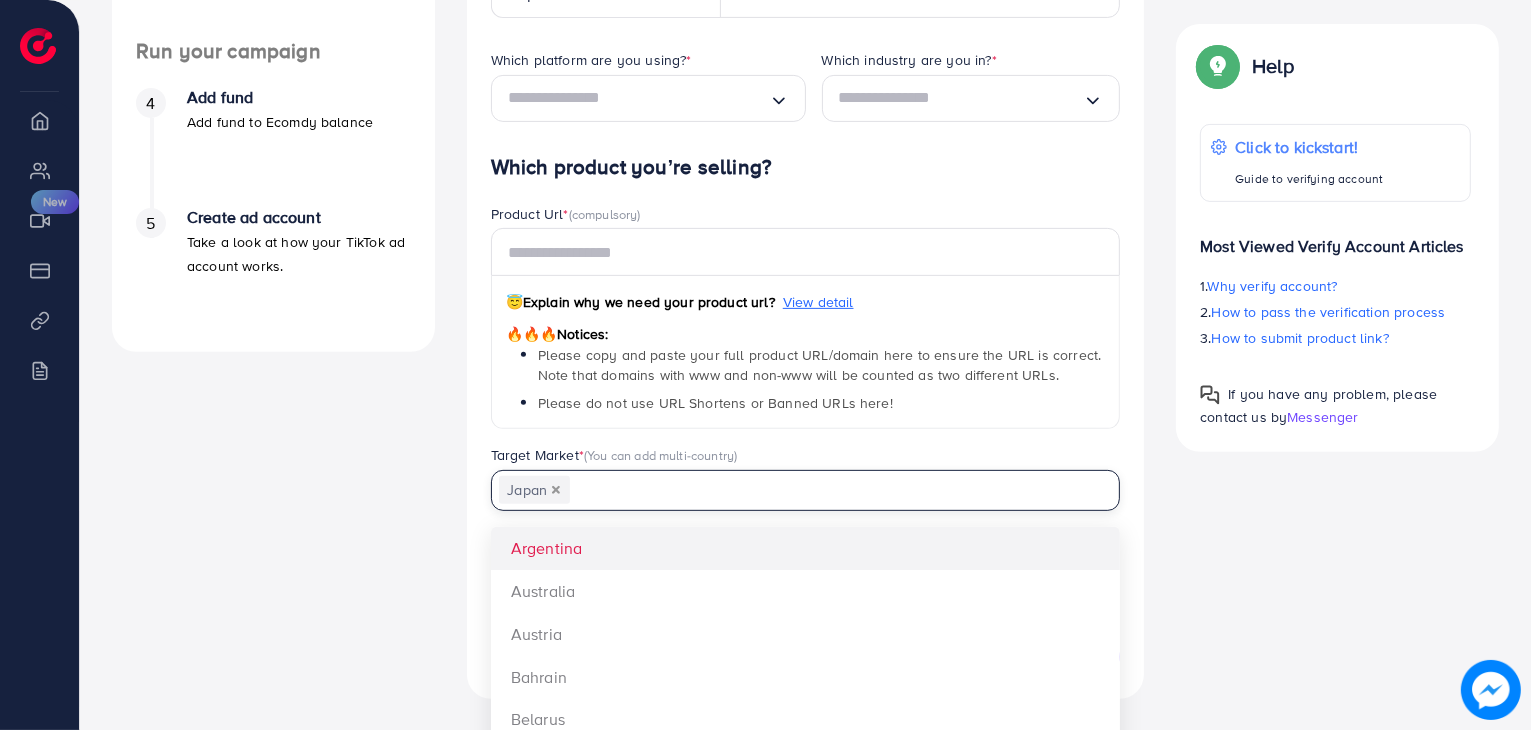 click on "Japan" at bounding box center (534, 490) 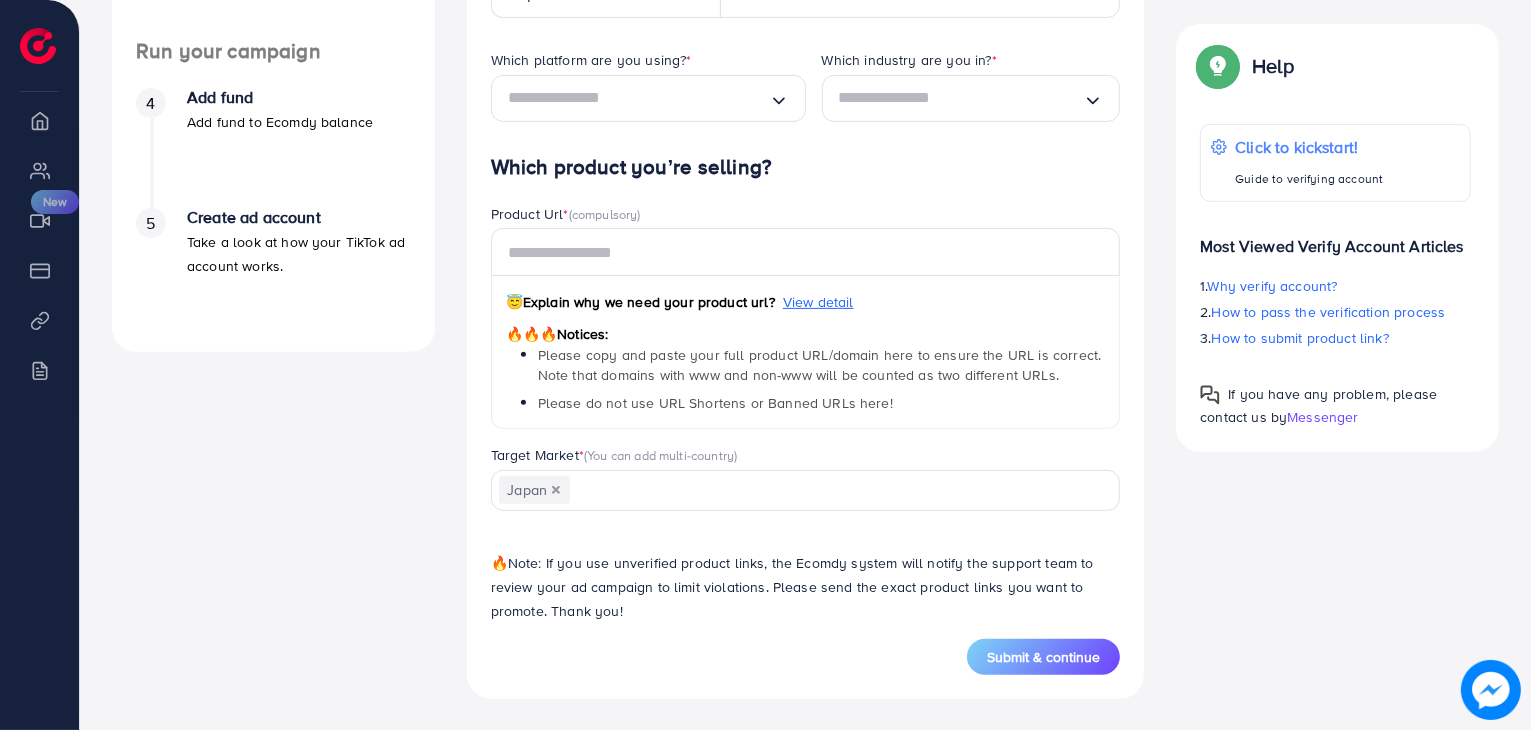 click on "Japan" at bounding box center (534, 490) 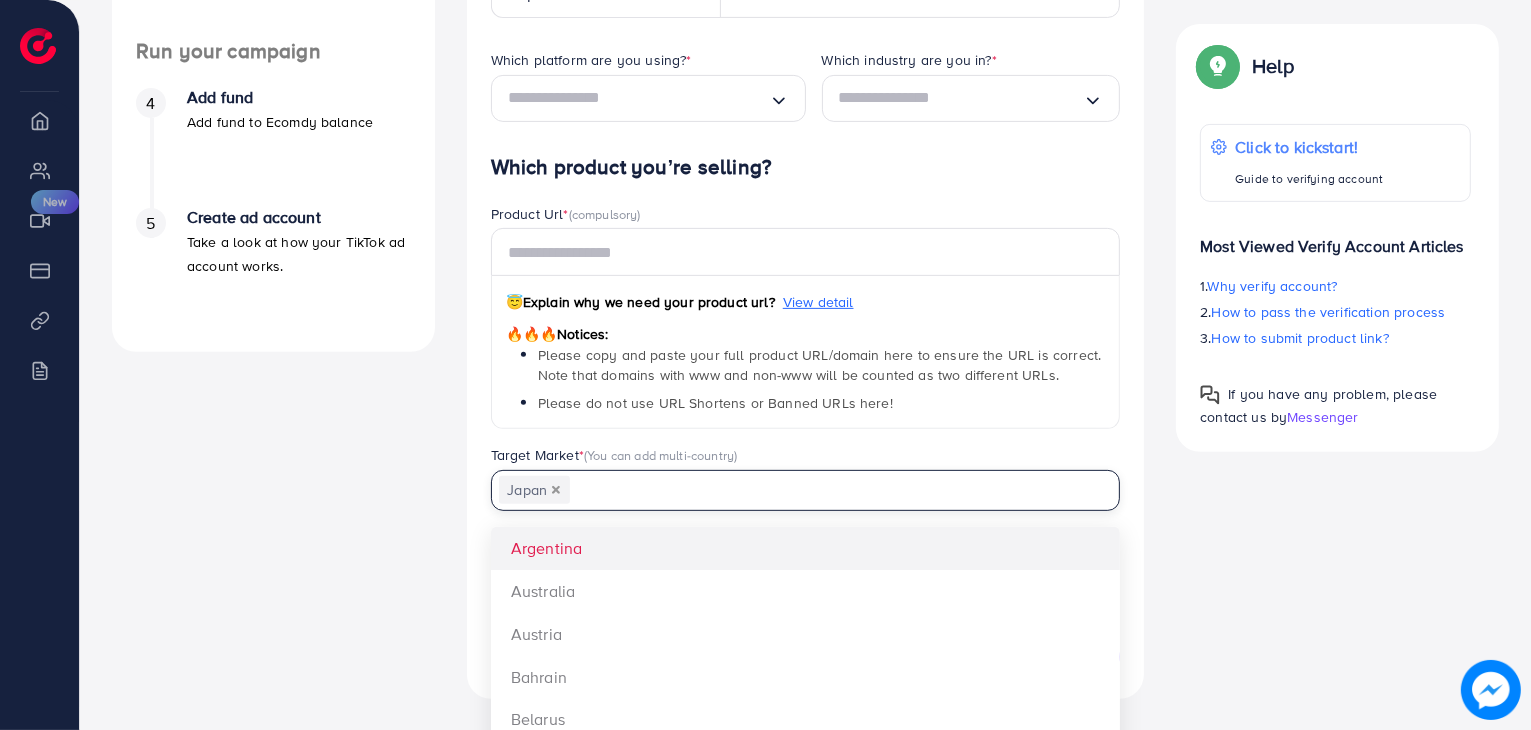 click on "Japan" at bounding box center (534, 490) 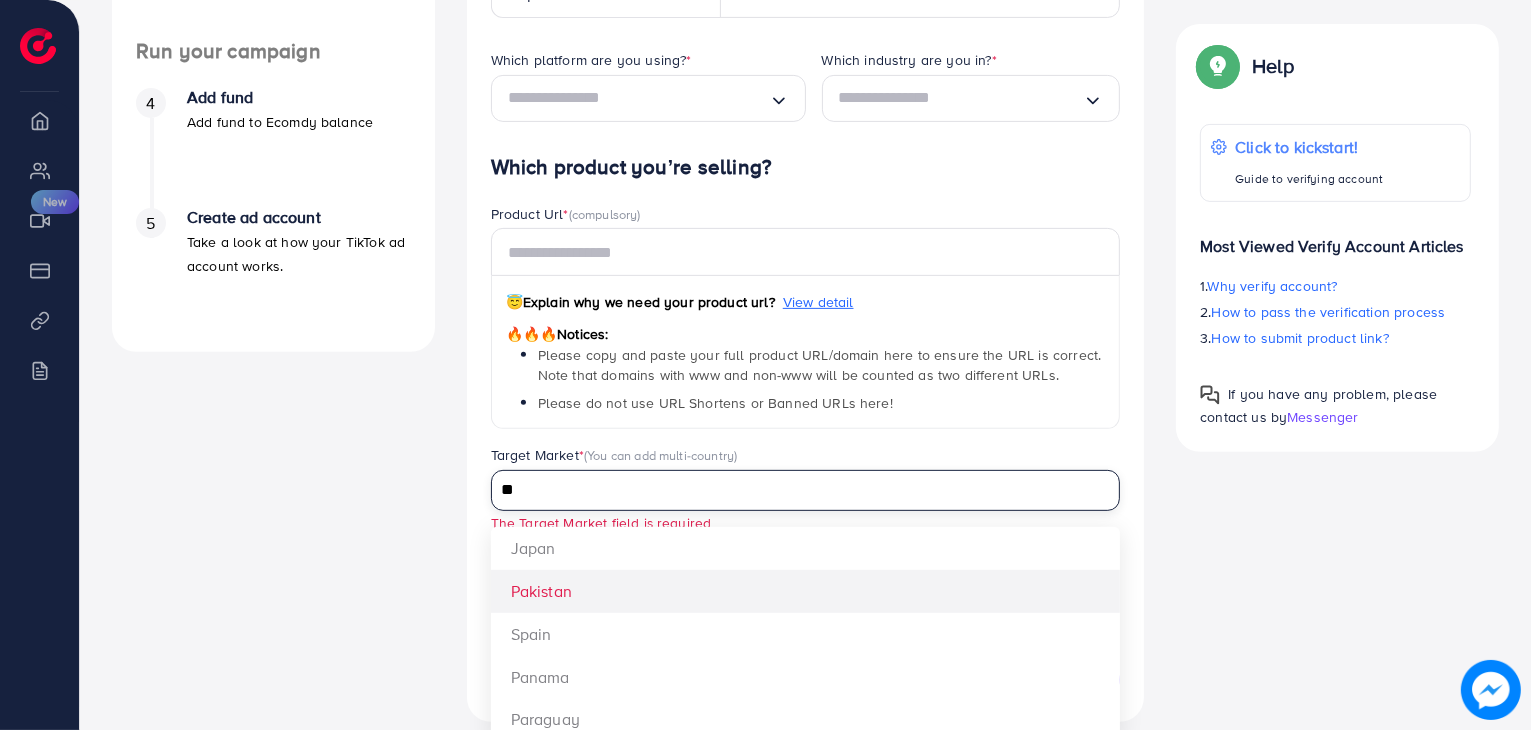 type on "**" 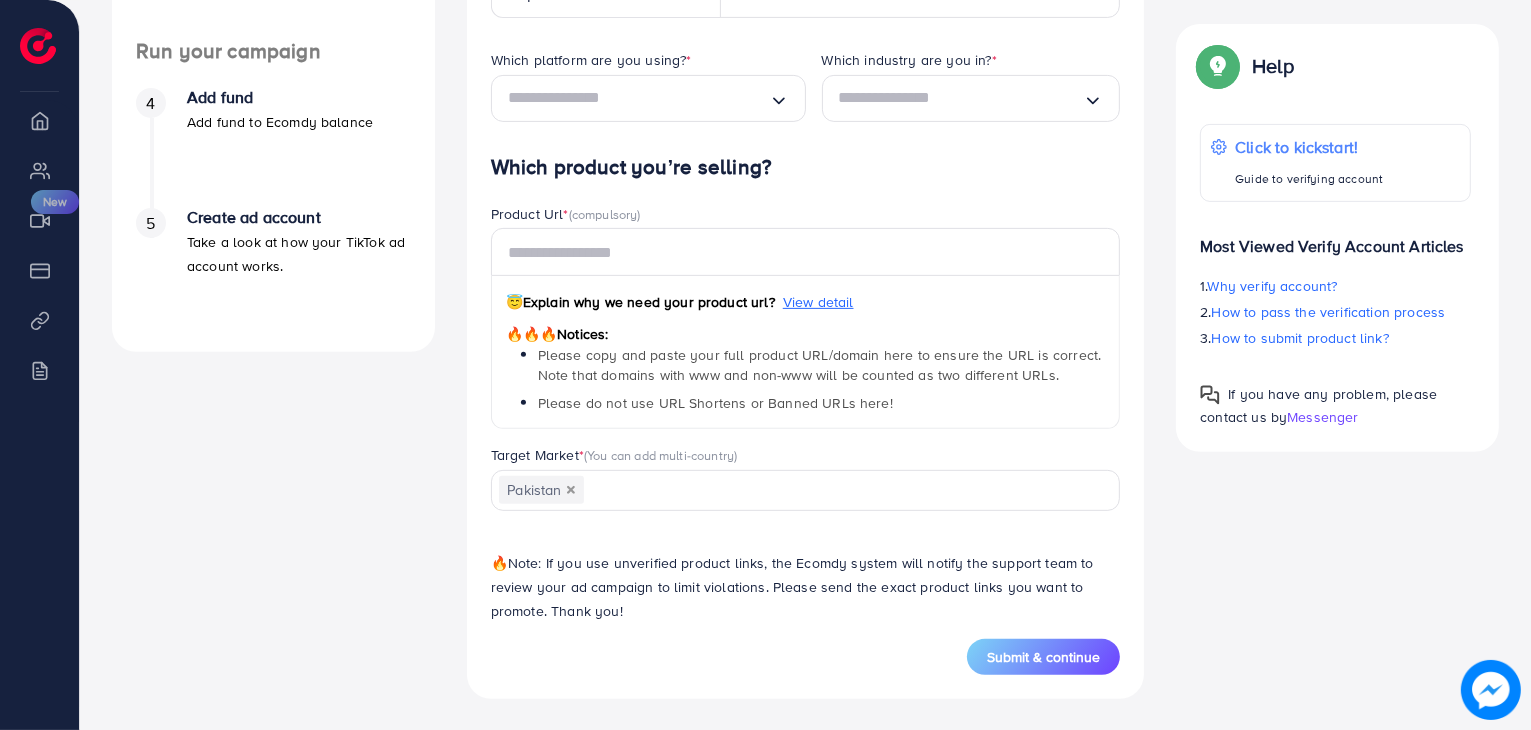 scroll, scrollTop: 112, scrollLeft: 0, axis: vertical 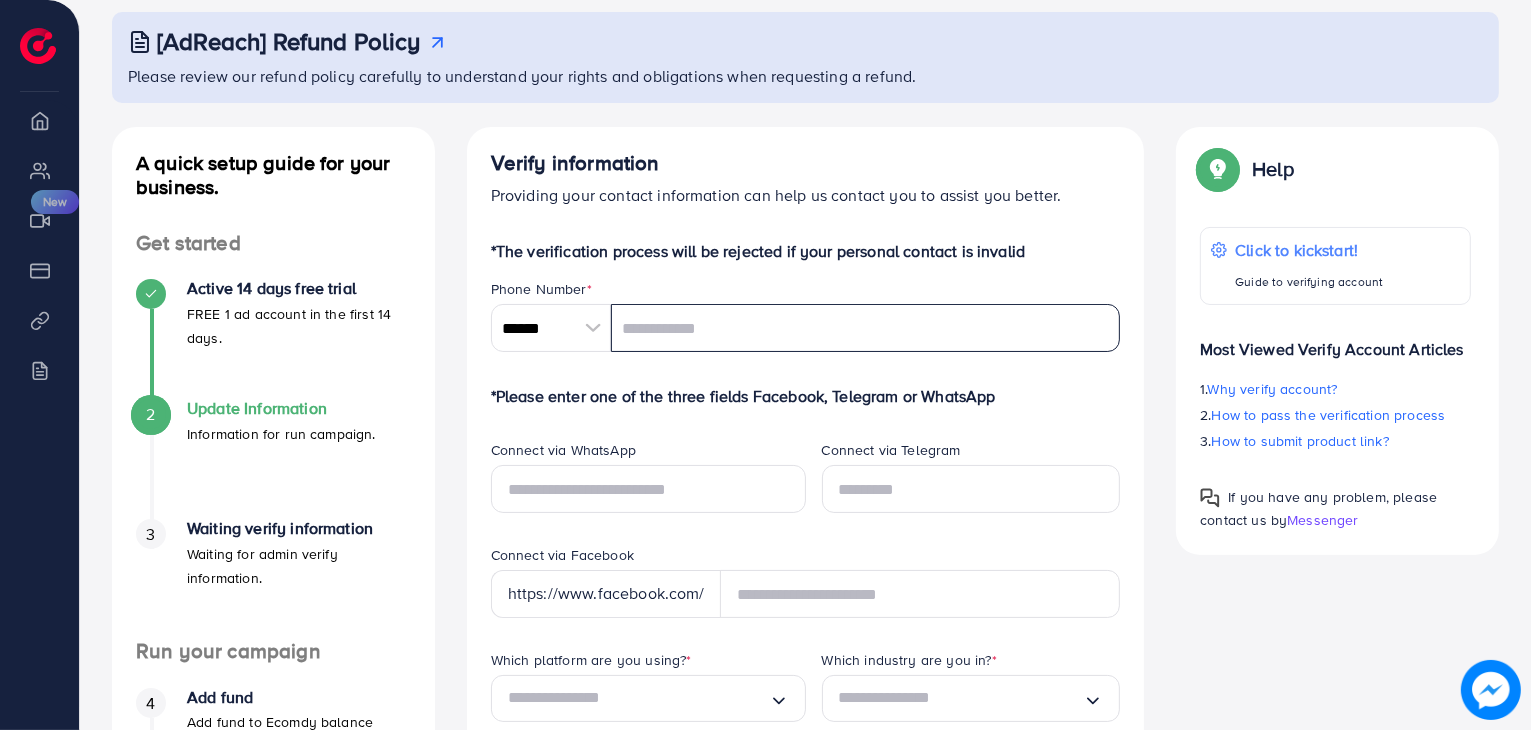 click at bounding box center [866, 328] 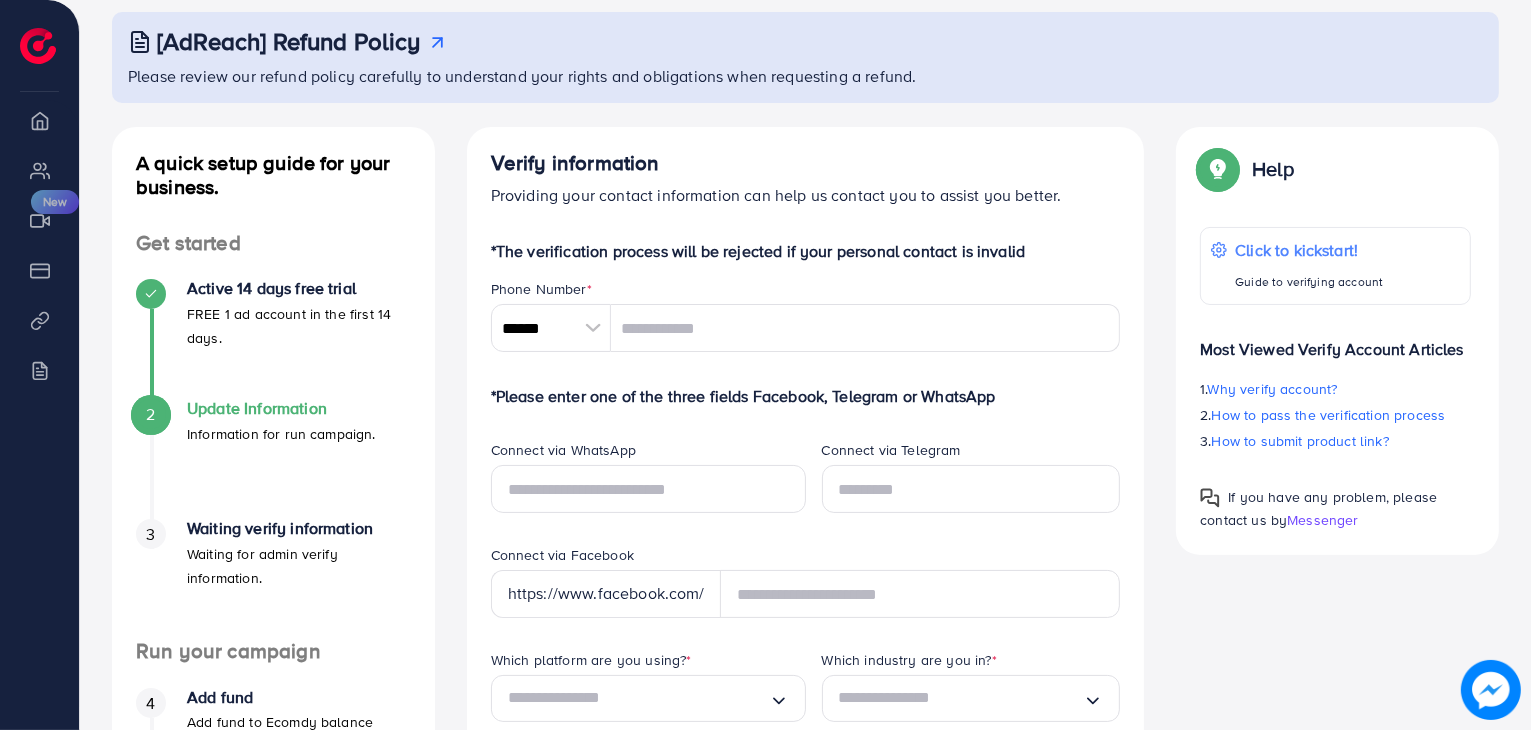 click at bounding box center (593, 328) 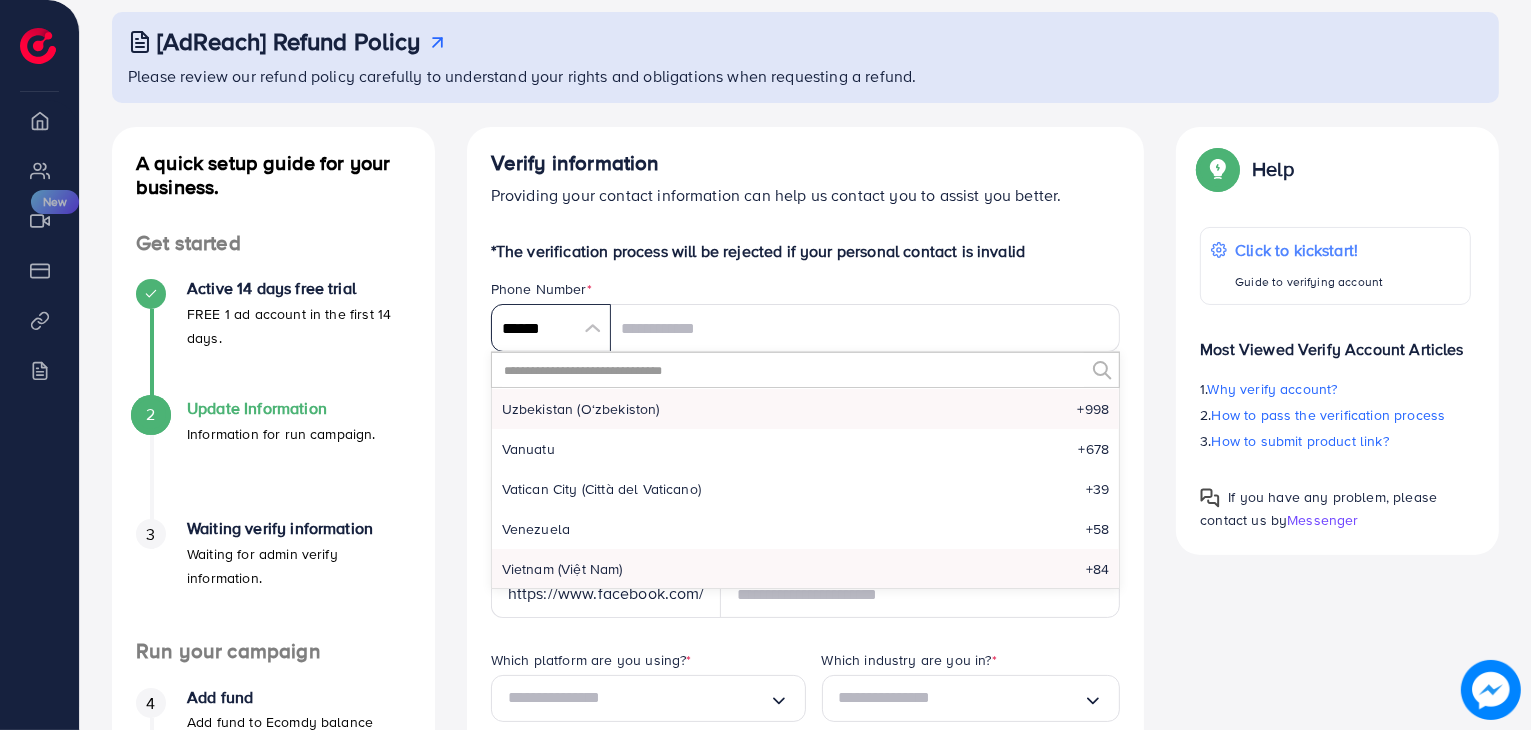 scroll, scrollTop: 9534, scrollLeft: 0, axis: vertical 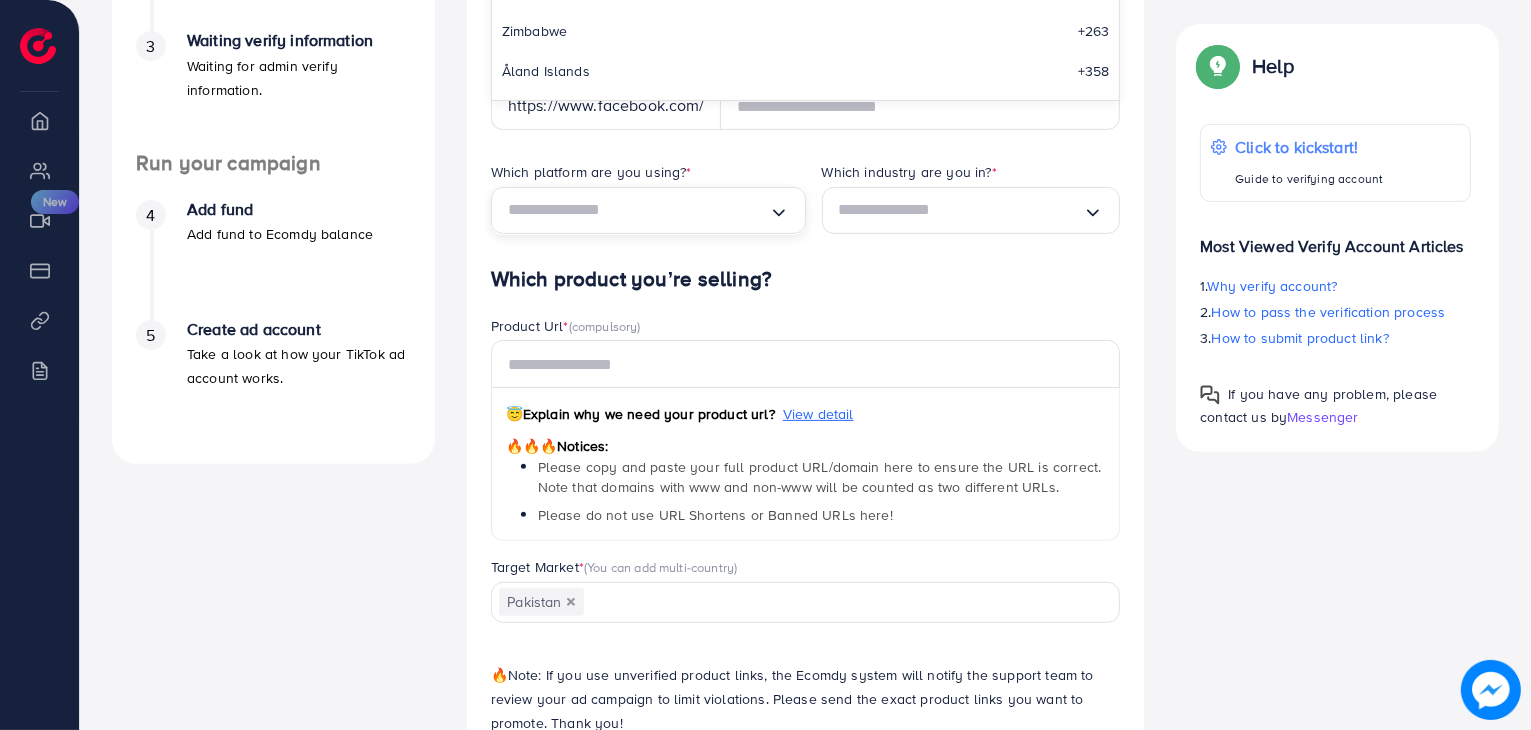 click on "Loading..." at bounding box center [648, 210] 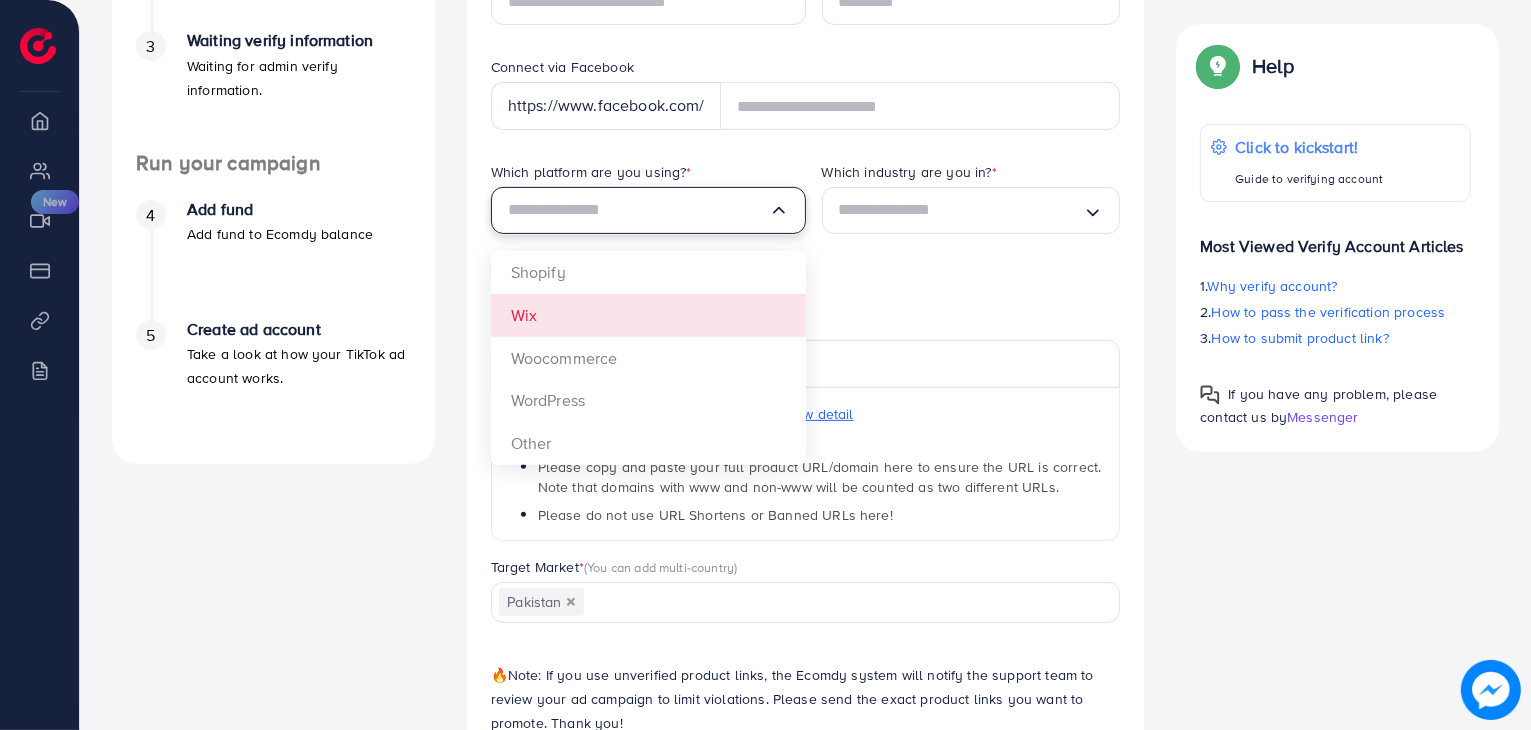 scroll, scrollTop: 712, scrollLeft: 0, axis: vertical 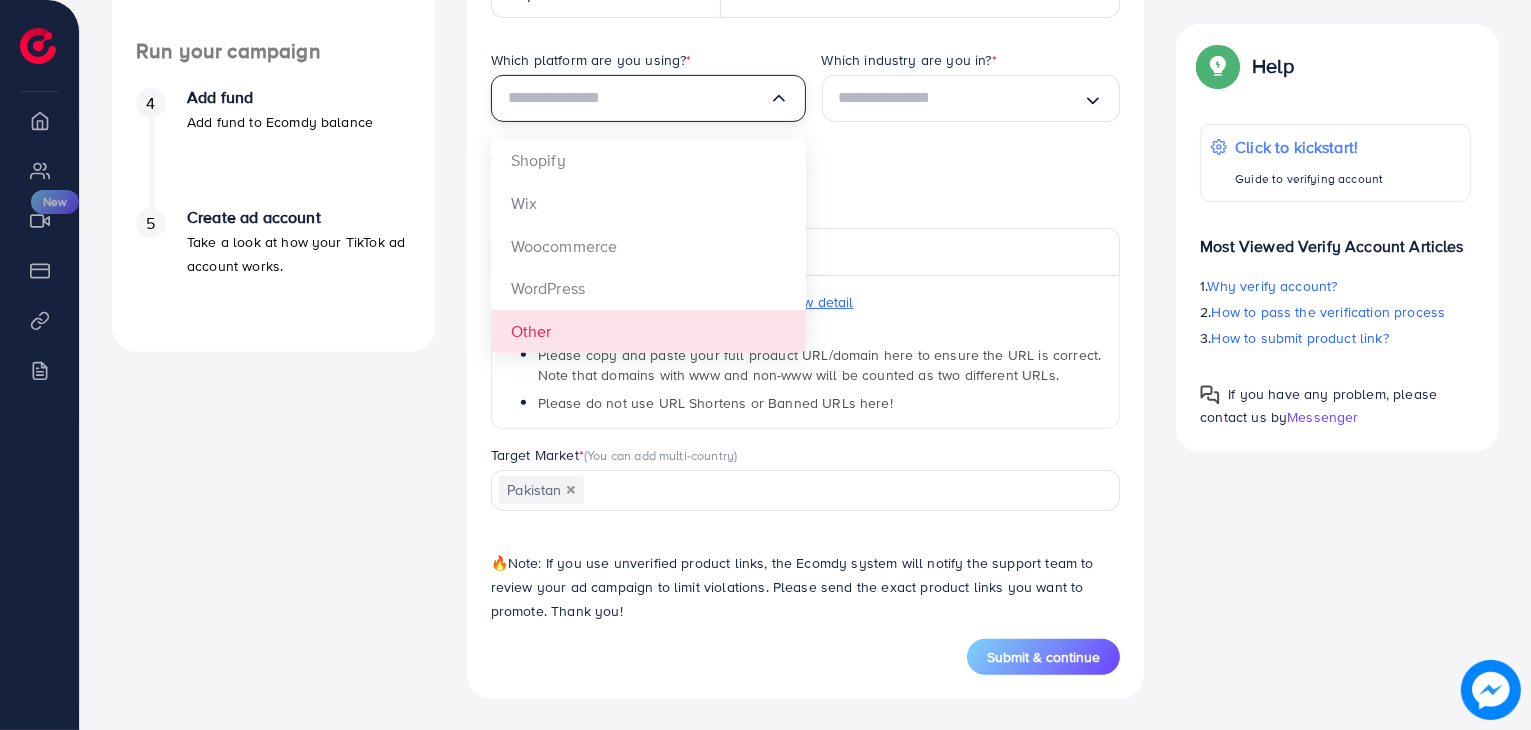 click on "*The verification process will be rejected if your personal contact is invalid   Phone Number  * ****** A B C D E F G H I J K L M N O P Q R S T U V W X Y Z search no result Afghanistan (‫افغانستان‬‎) +93 Albania (Shqipëri) +355 Algeria (‫الجزائر‬‎) +213 American Samoa +1684 Andorra +376 Angola +244 Anguilla +1264 Antigua and Barbuda +1268 Argentina +54 Armenia (Հայաստան) +374 Aruba +297 Australia +61 Austria (Österreich) +43 Azerbaijan (Azərbaycan) +994 Bahamas +1242 Bahrain (‫البحرين‬‎) +973 Bangladesh (বাংলাদেশ) +880 Barbados +1246 Belarus (Беларусь) +375 Belgium (België) +32 Belize +501 Benin (Bénin) +229 Bermuda +1441 Bhutan (འབྲུག) +975 Bolivia +591 Bosnia and Herzegovina (Босна и Херцеговина) +387 Botswana +267 Brazil (Brasil) +55 British Indian Ocean Territory +246 British Virgin Islands +1284 Brunei +673 Bulgaria (България) +359 Burkina Faso +226 Burundi (Uburundi) +257 +855 +237 Canada +1" at bounding box center (806, 156) 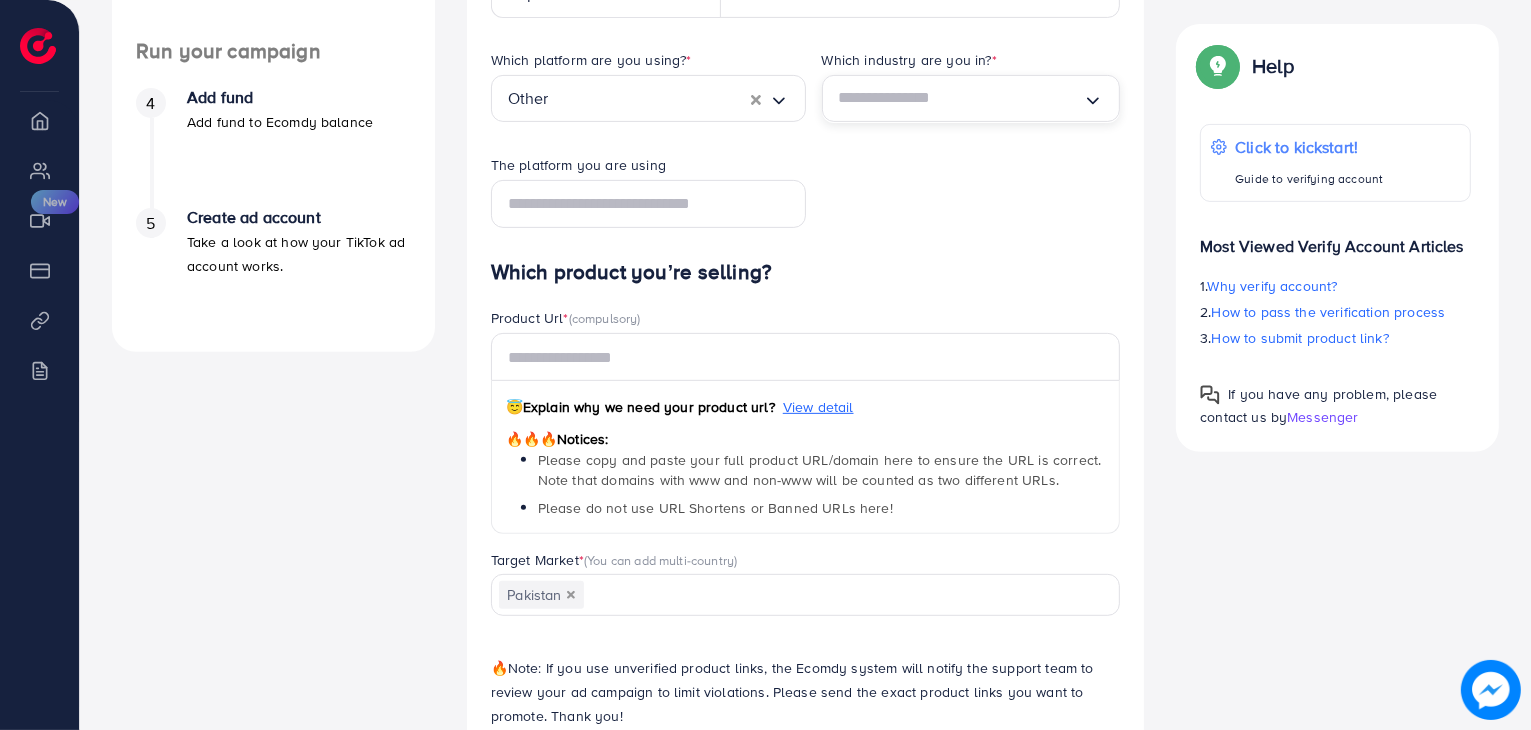 click at bounding box center [961, 98] 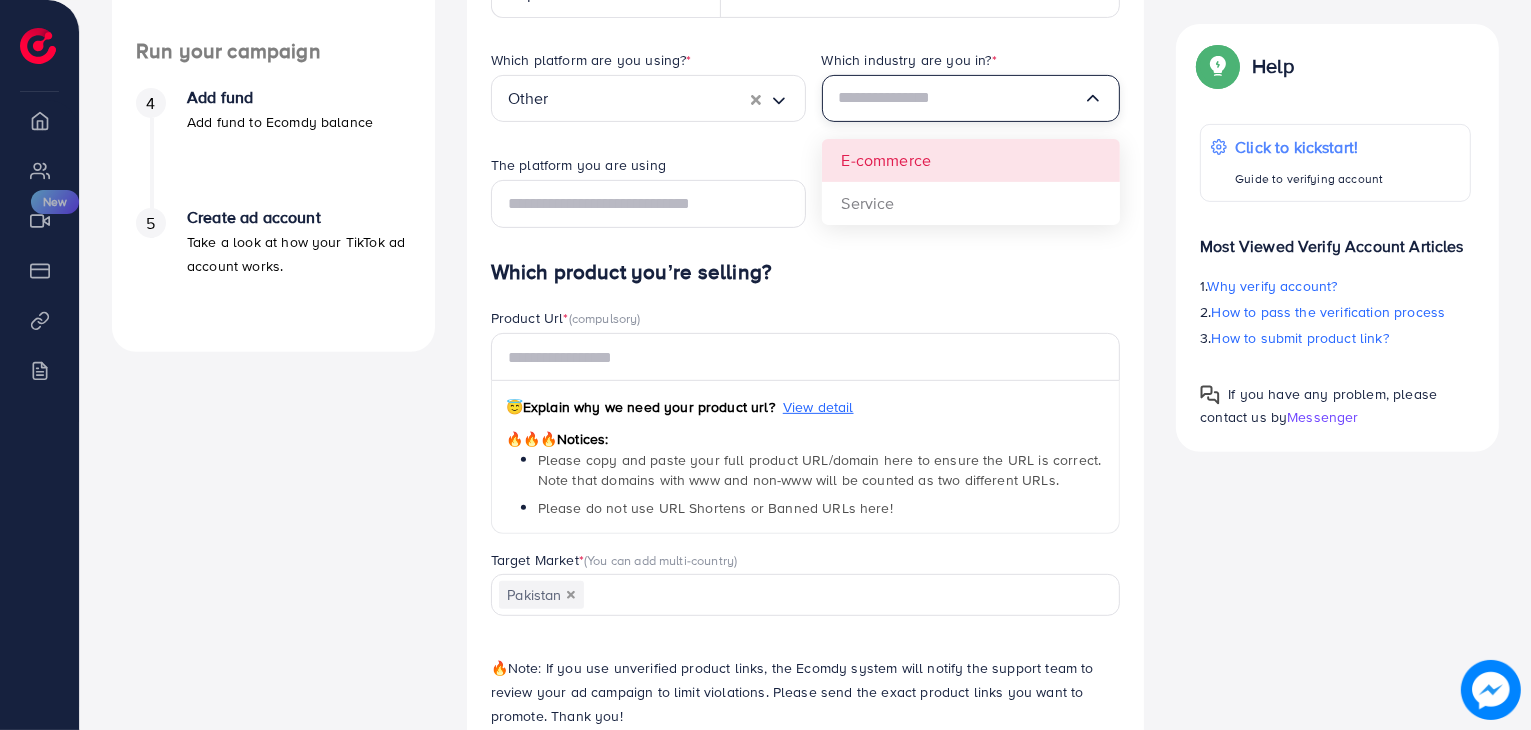 click on "Which platform are you using?  *
Other
Loading...      Which industry are you in?  *           Loading...
E-commerce
Service
The platform you are using" at bounding box center (806, 155) 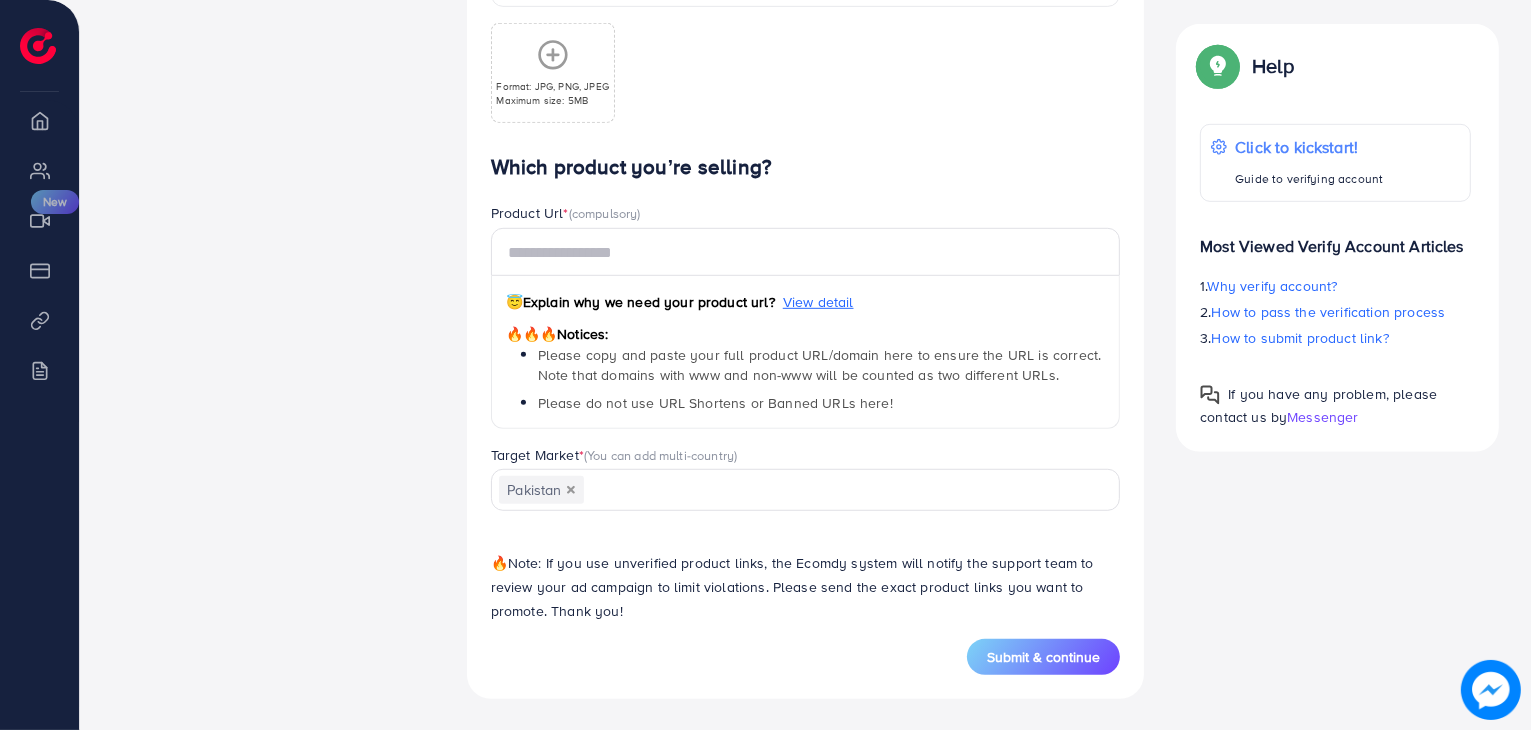 scroll, scrollTop: 544, scrollLeft: 0, axis: vertical 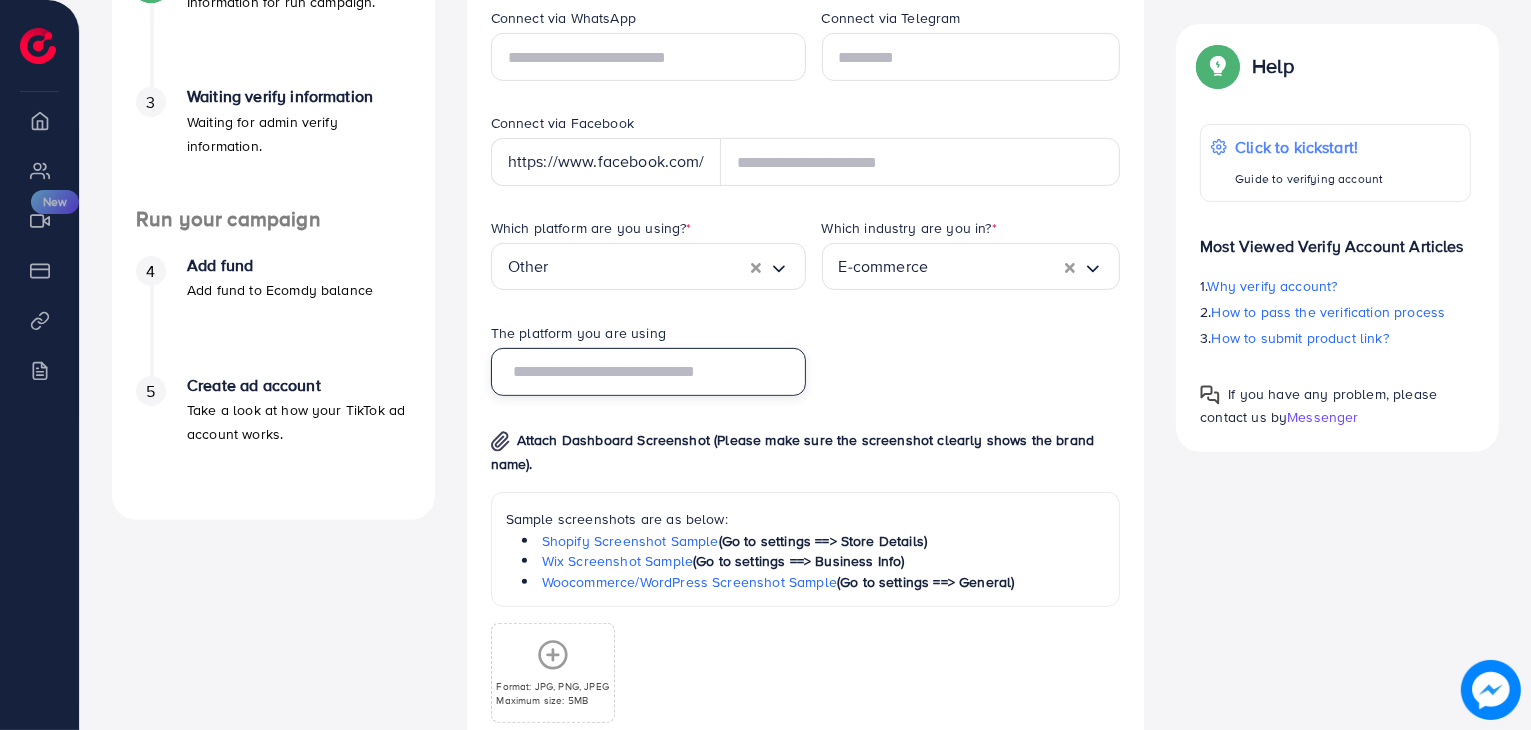 click at bounding box center [648, 372] 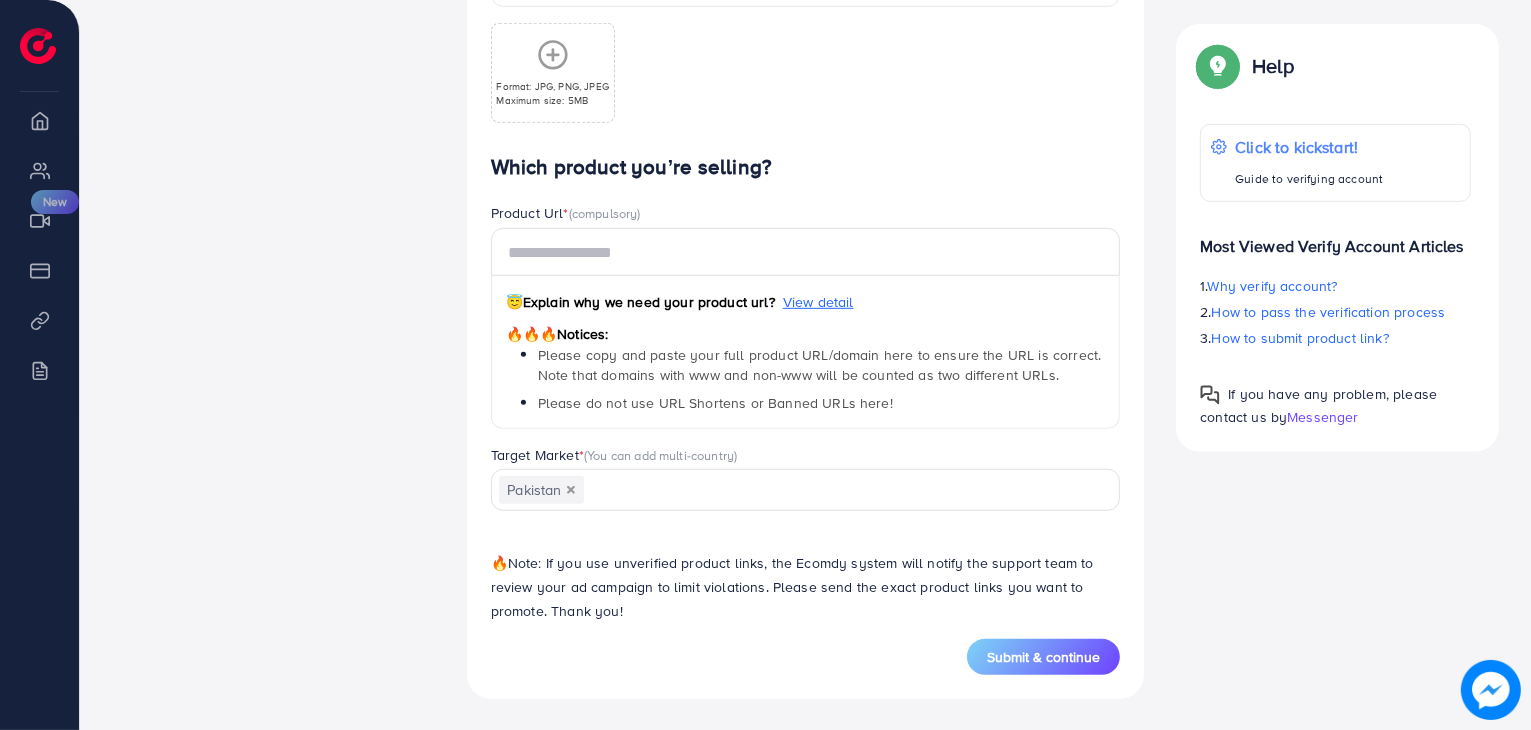 click on "🔥  Note: If you use unverified product links, the Ecomdy system will notify the support team to review your ad campaign to limit violations. Please send the exact product links you want to promote. Thank you!" at bounding box center [806, 583] 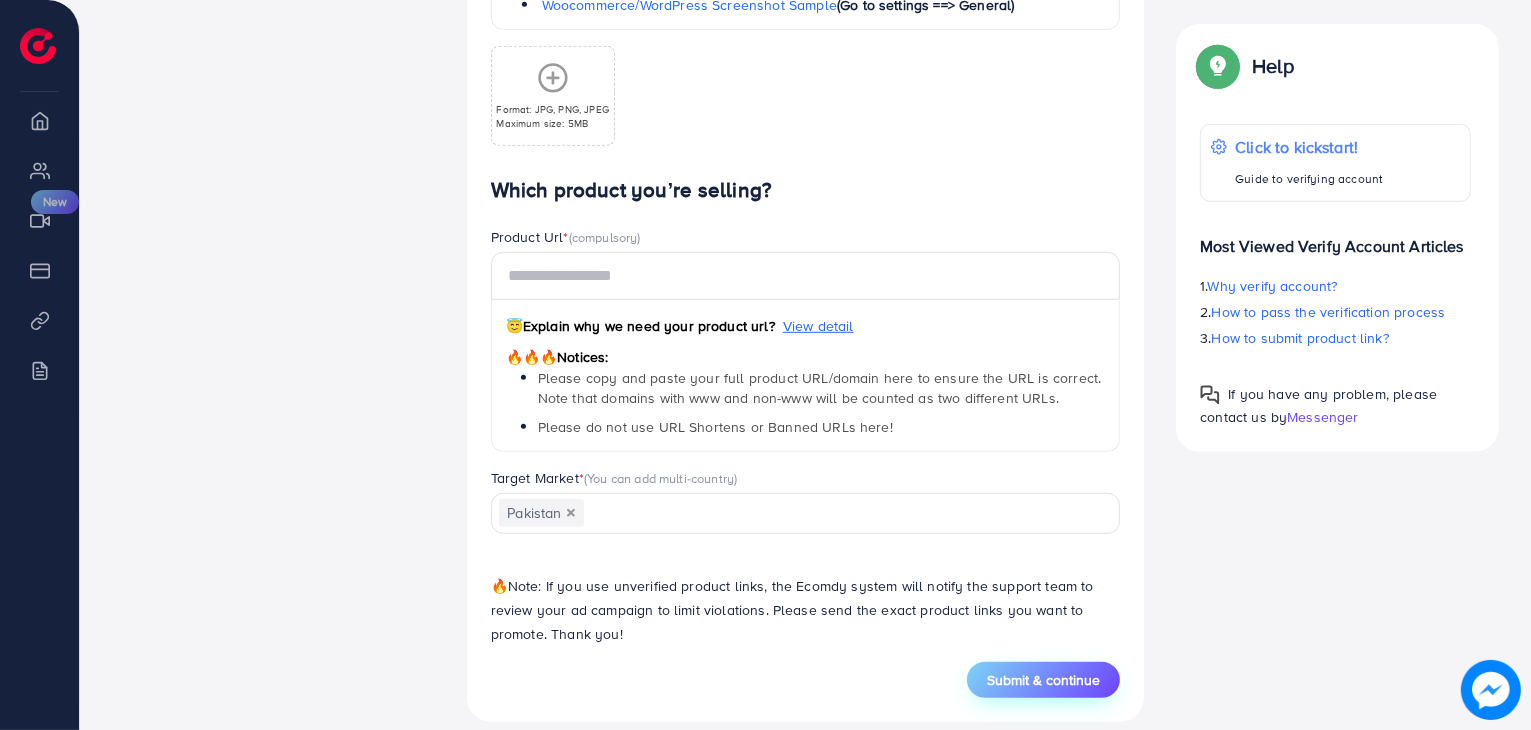 click on "Submit & continue" at bounding box center (1043, 680) 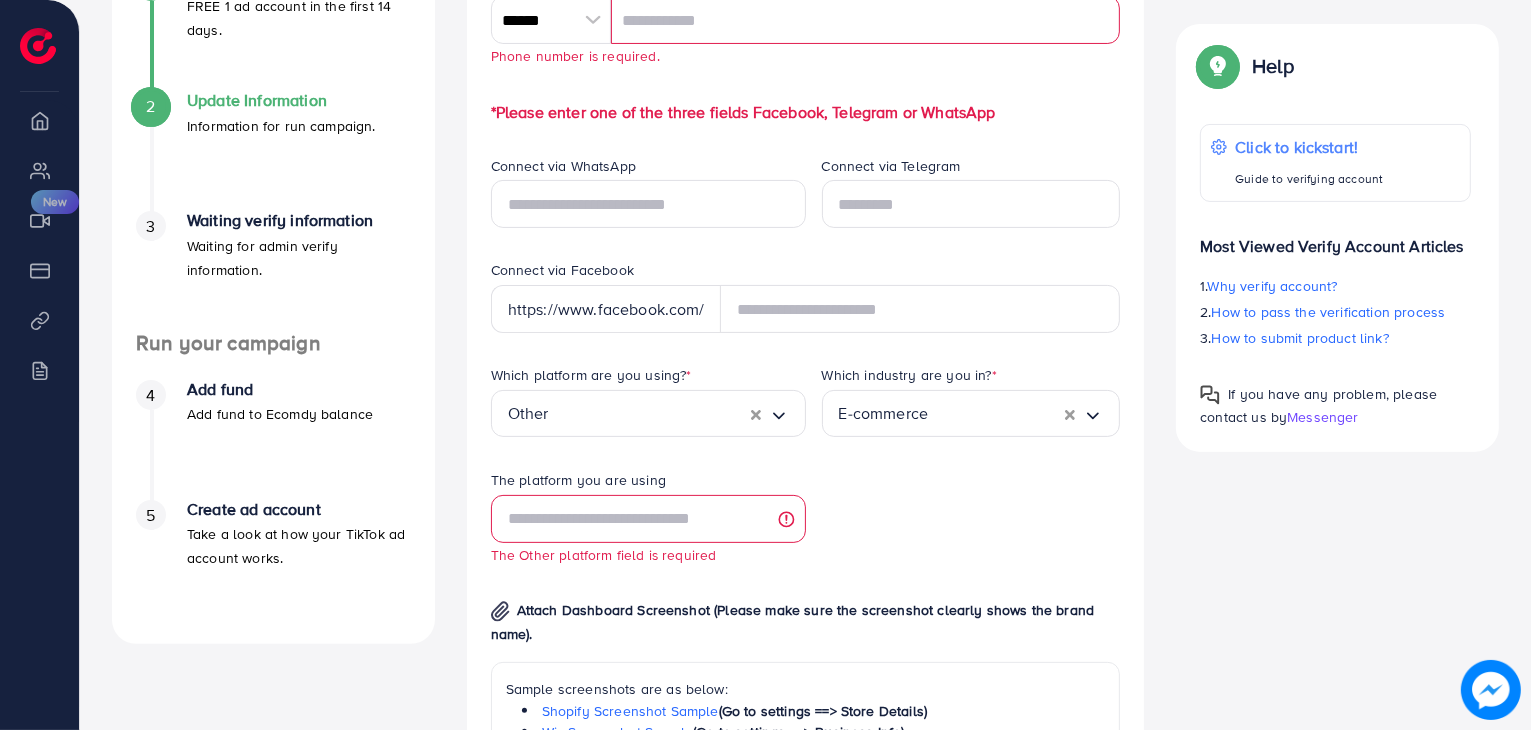 scroll, scrollTop: 351, scrollLeft: 0, axis: vertical 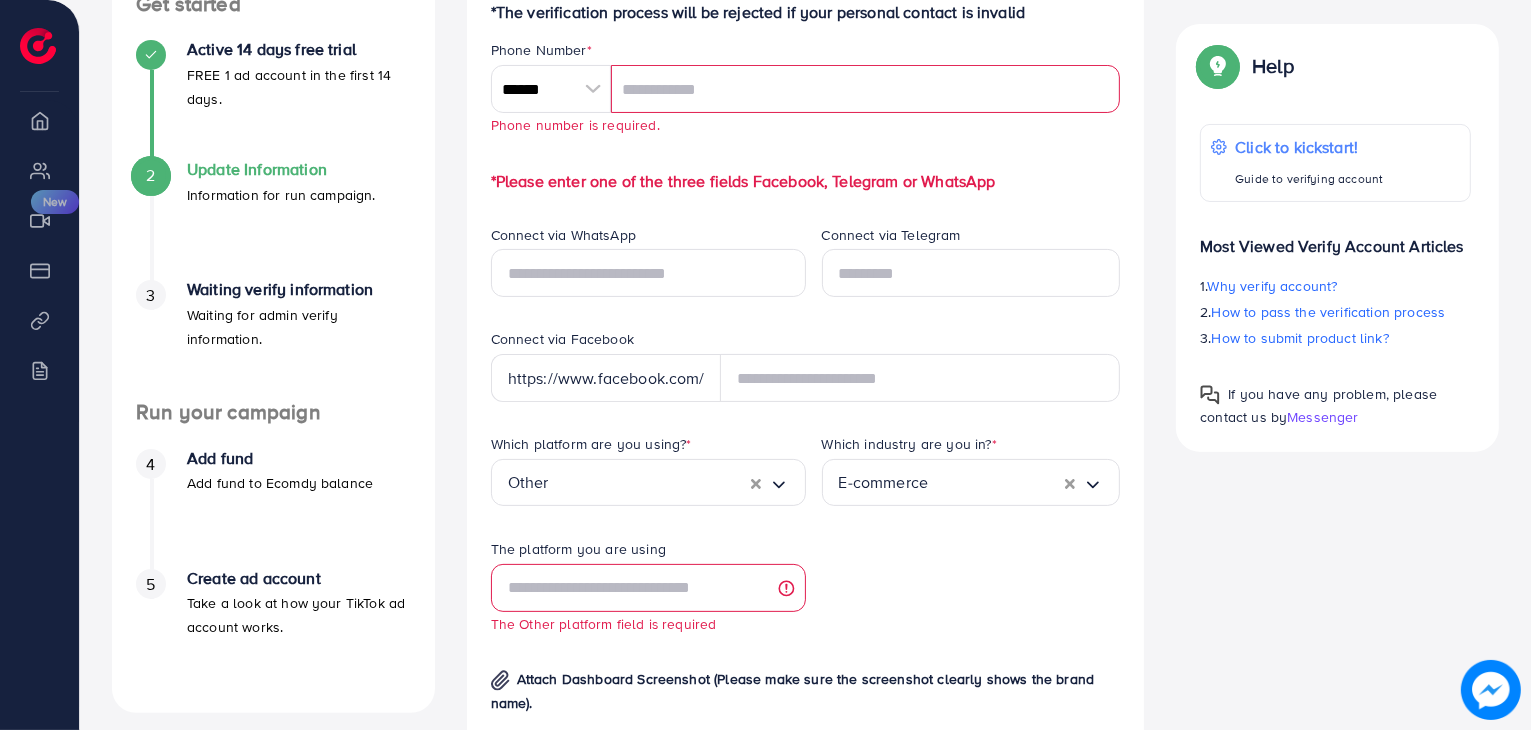 click at bounding box center (866, 89) 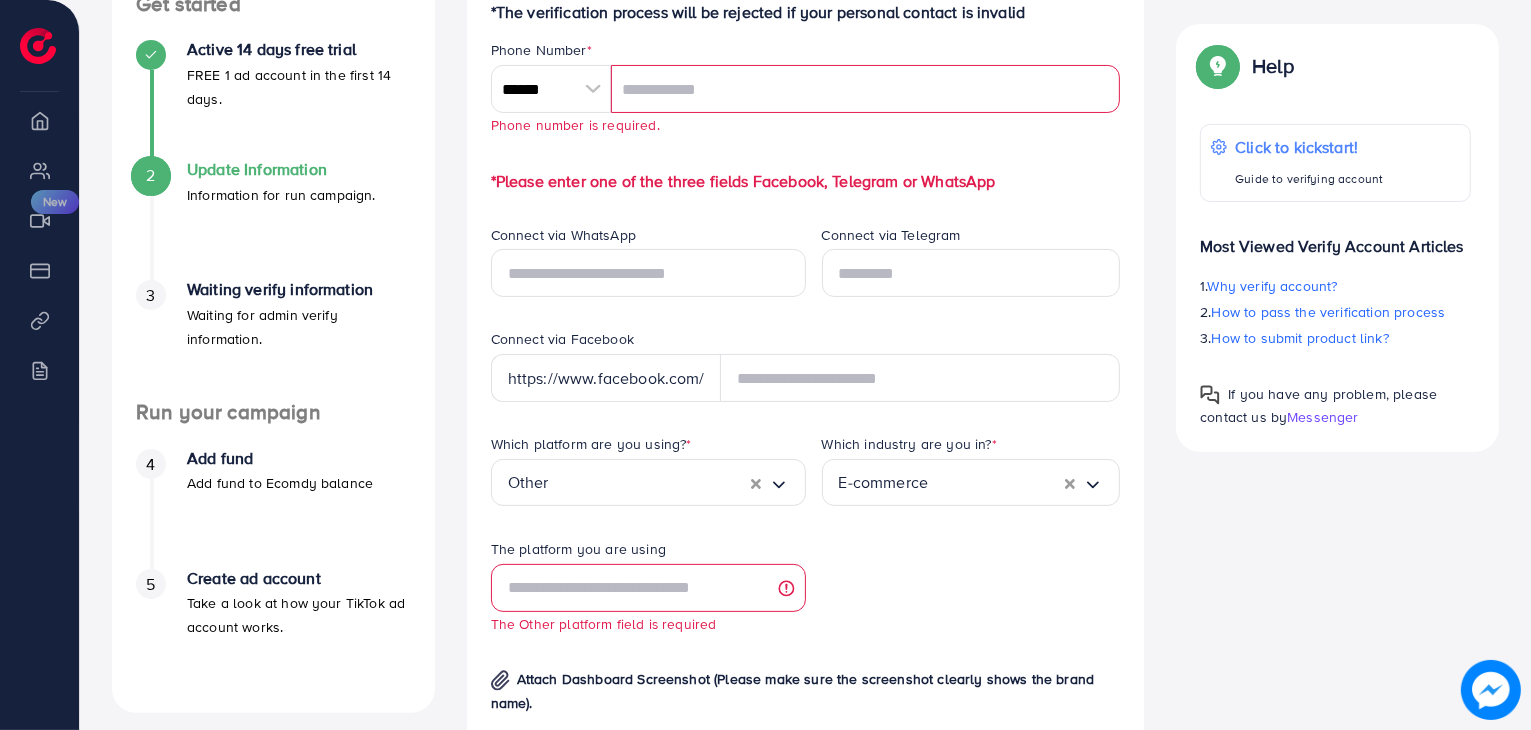 click at bounding box center [593, 89] 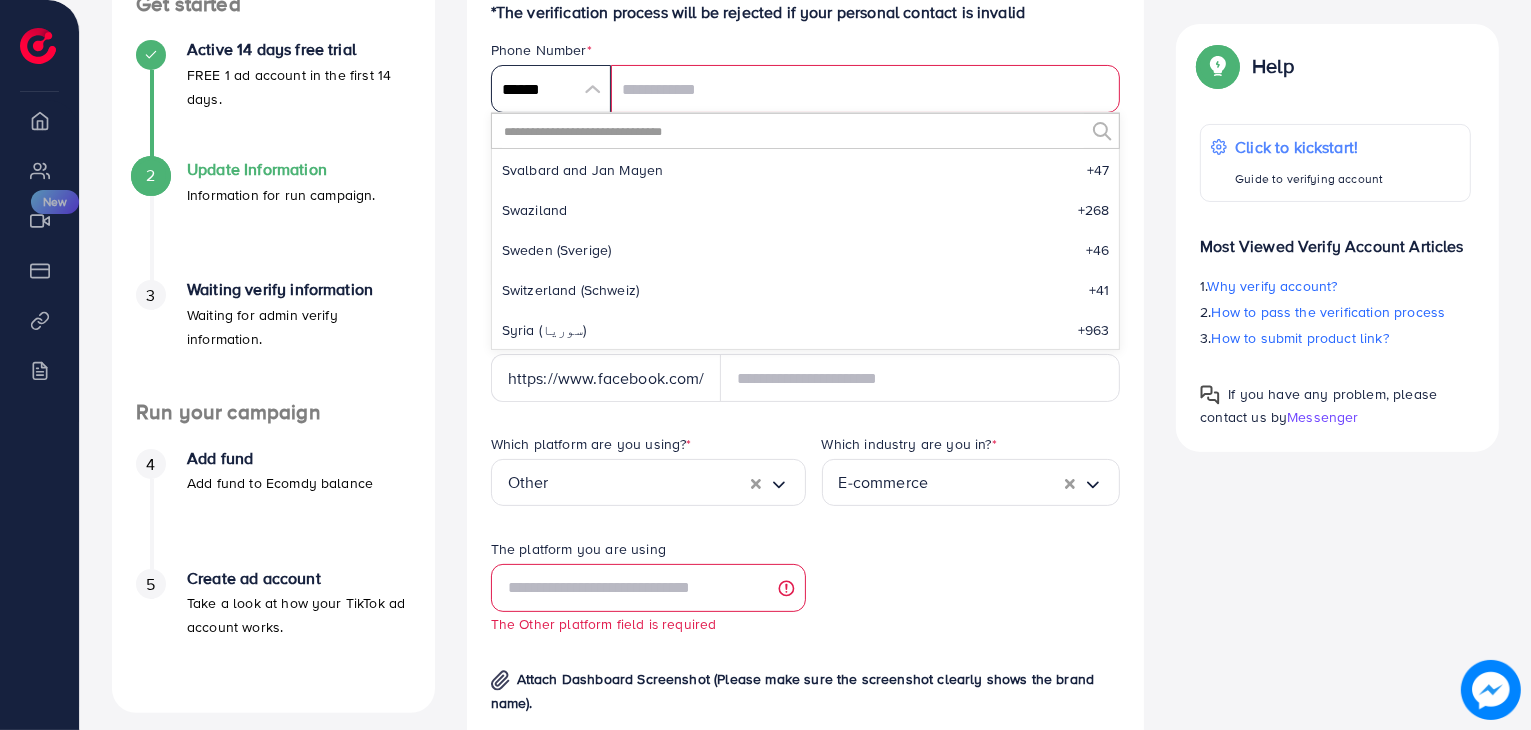 scroll, scrollTop: 7644, scrollLeft: 0, axis: vertical 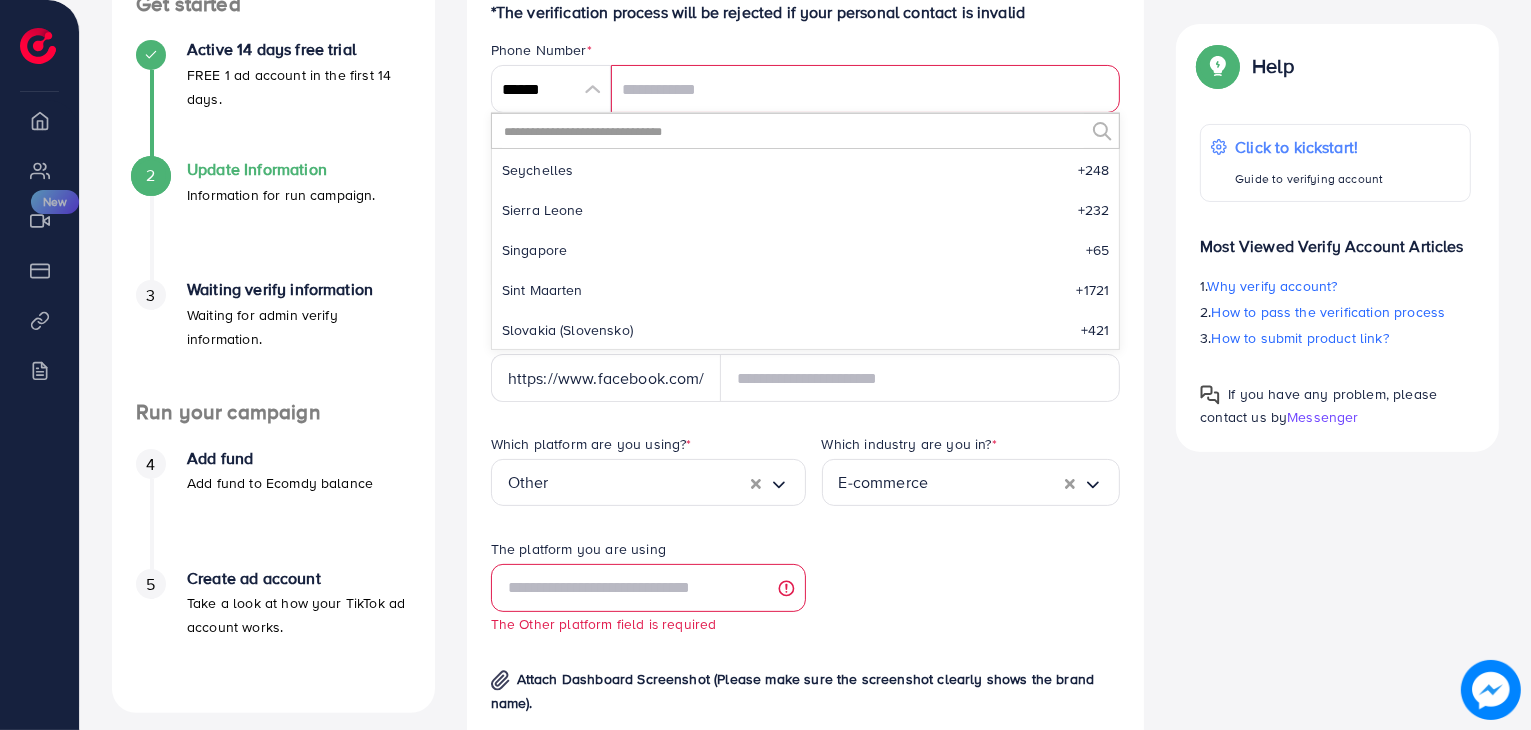 click on "A quick setup guide for your business.   Get started   Active 14 days free trial   FREE 1 ad account in the first 14 days.   2   Update Information   Information for run campaign.   3   Waiting verify information   Waiting for admin verify information.   Run your campaign   4   Add fund   Add fund to Ecomdy balance   5   Create ad account   Take a look at how your TikTok ad account works.  A quick setup guide for your business.  Update Information   Information for run campaign.   Verify information   Providing your contact information can help us contact you to assist you better.   *The verification process will be rejected if your personal contact is invalid   Phone Number  * ****** A B C D E F G H I J K L M N O P Q R S T U V W X Y Z search no result Afghanistan (‫افغانستان‬‎) +93 Albania (Shqipëri) +355 Algeria (‫الجزائر‬‎) +213 American Samoa +1684 Andorra +376 Angola +244 Anguilla +1264 Antigua and Barbuda +1268 Argentina +54 Armenia (Հայաստան) +374 Aruba +297 +61 +1" at bounding box center [805, 736] 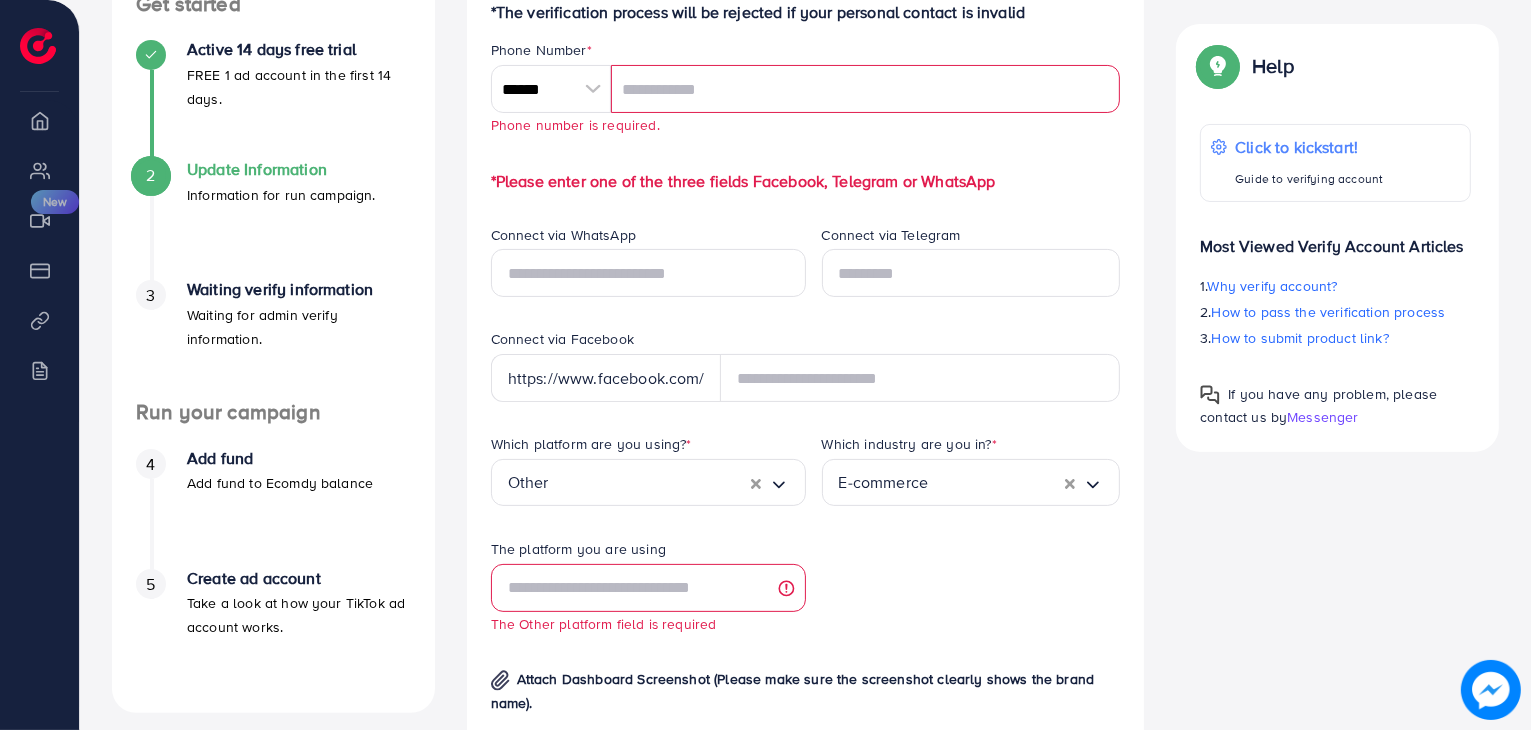 click on "Overview" at bounding box center [39, 120] 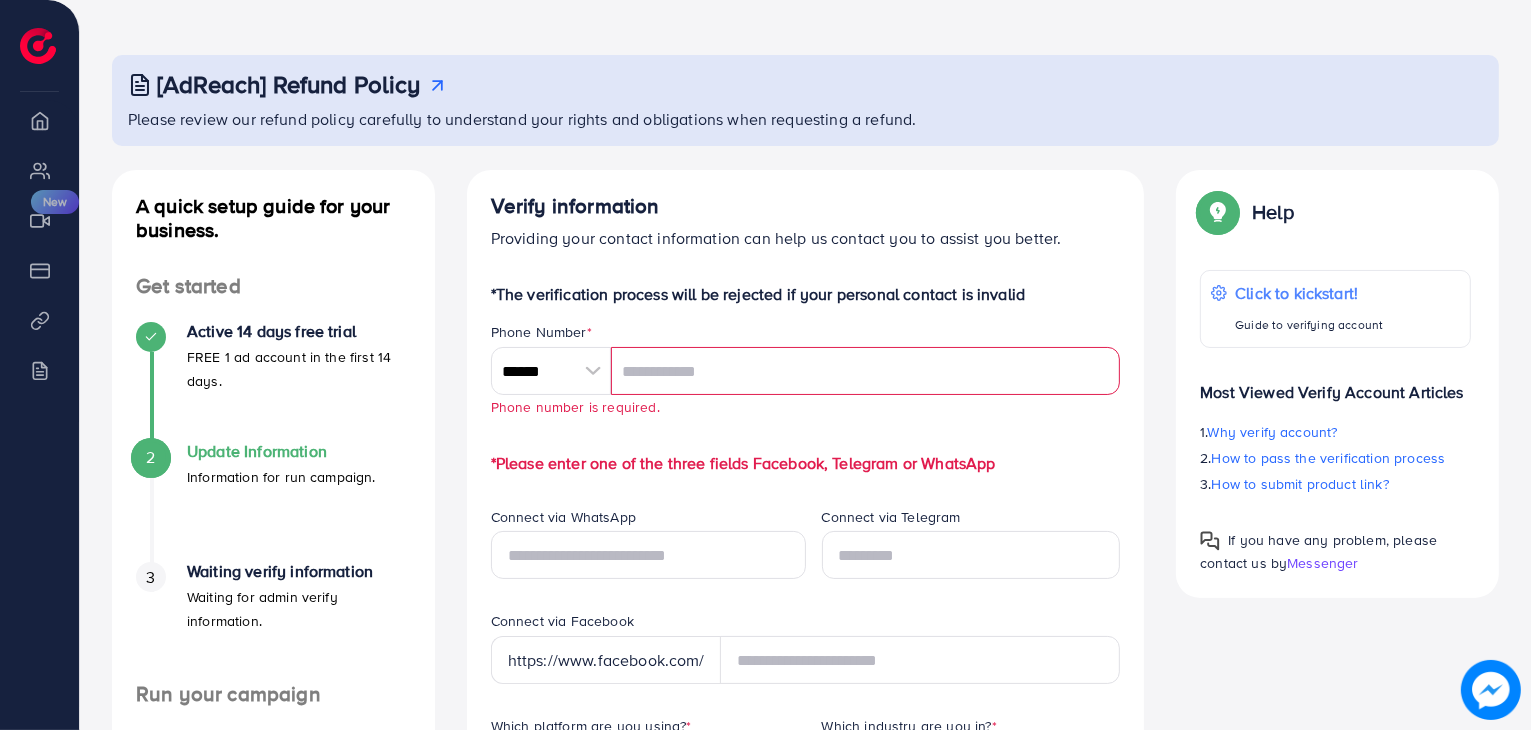scroll, scrollTop: 0, scrollLeft: 0, axis: both 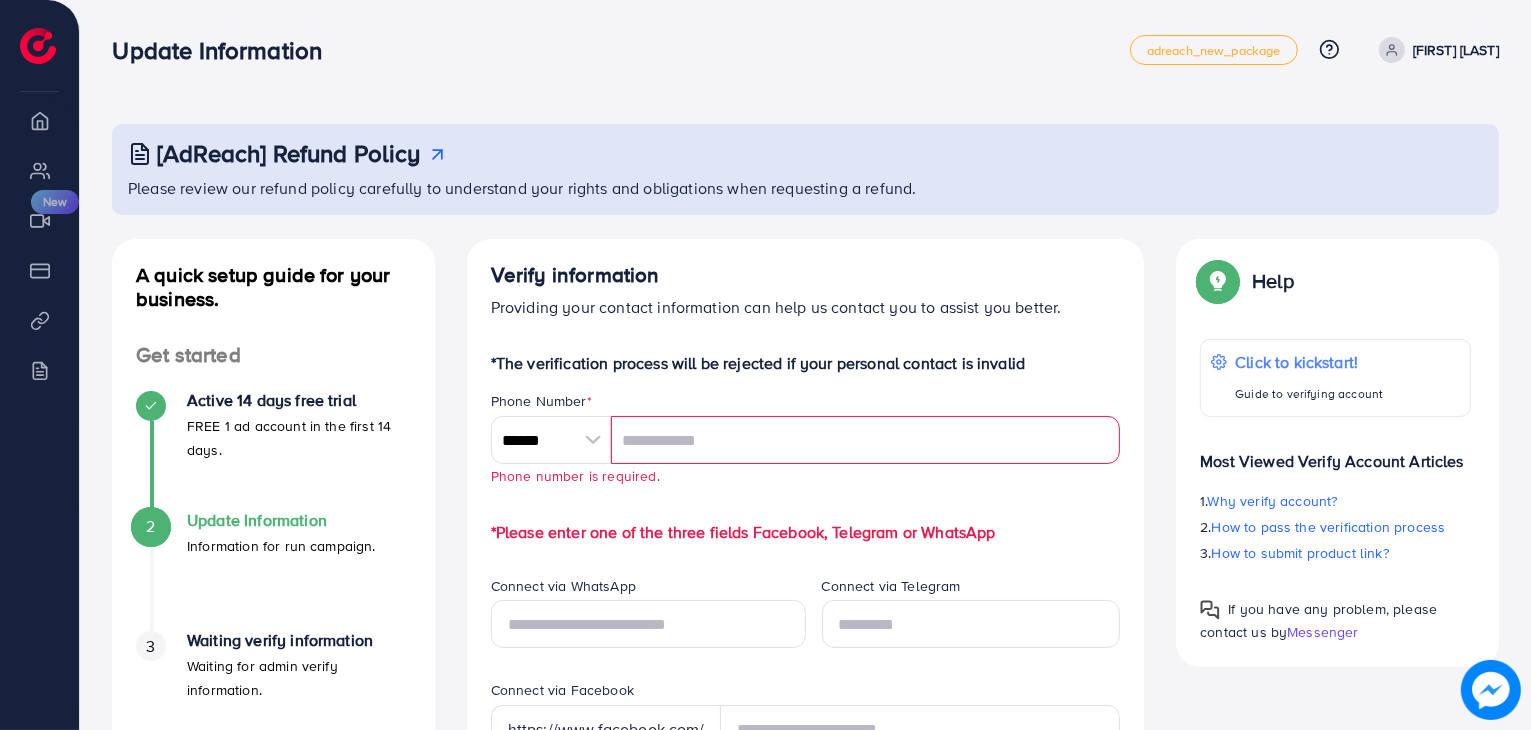 click on "[AdReach] Refund Policy" at bounding box center [289, 153] 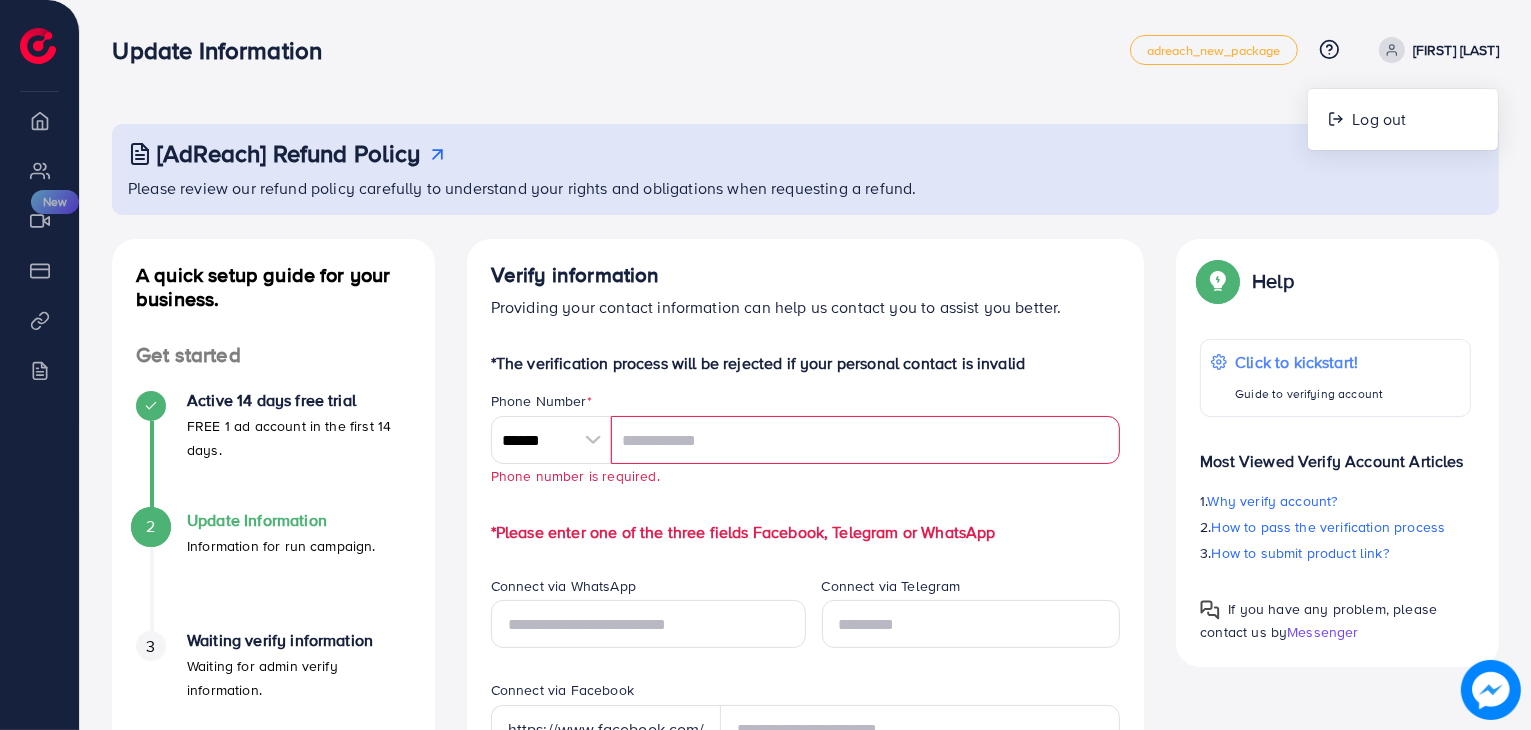 click at bounding box center (46, 35) 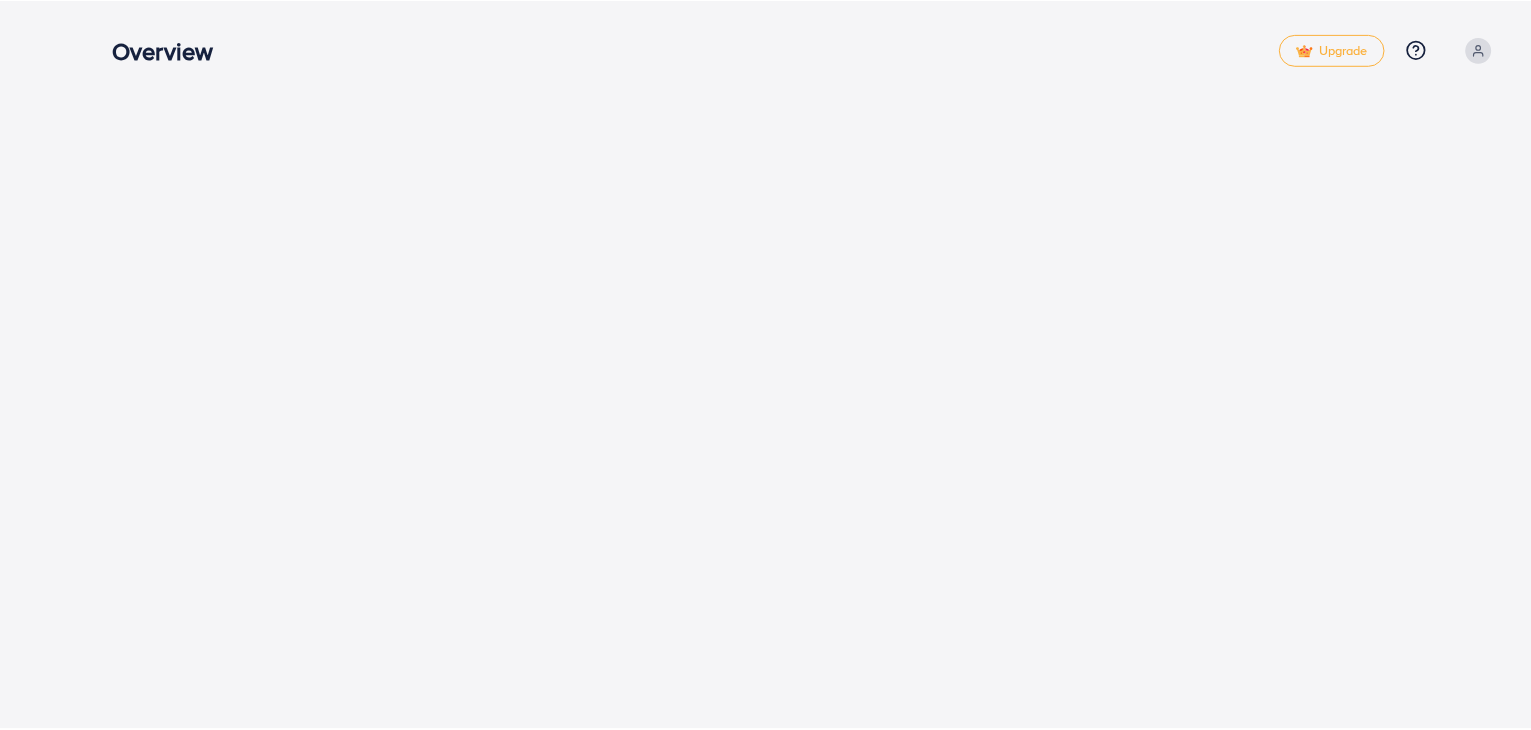 scroll, scrollTop: 0, scrollLeft: 0, axis: both 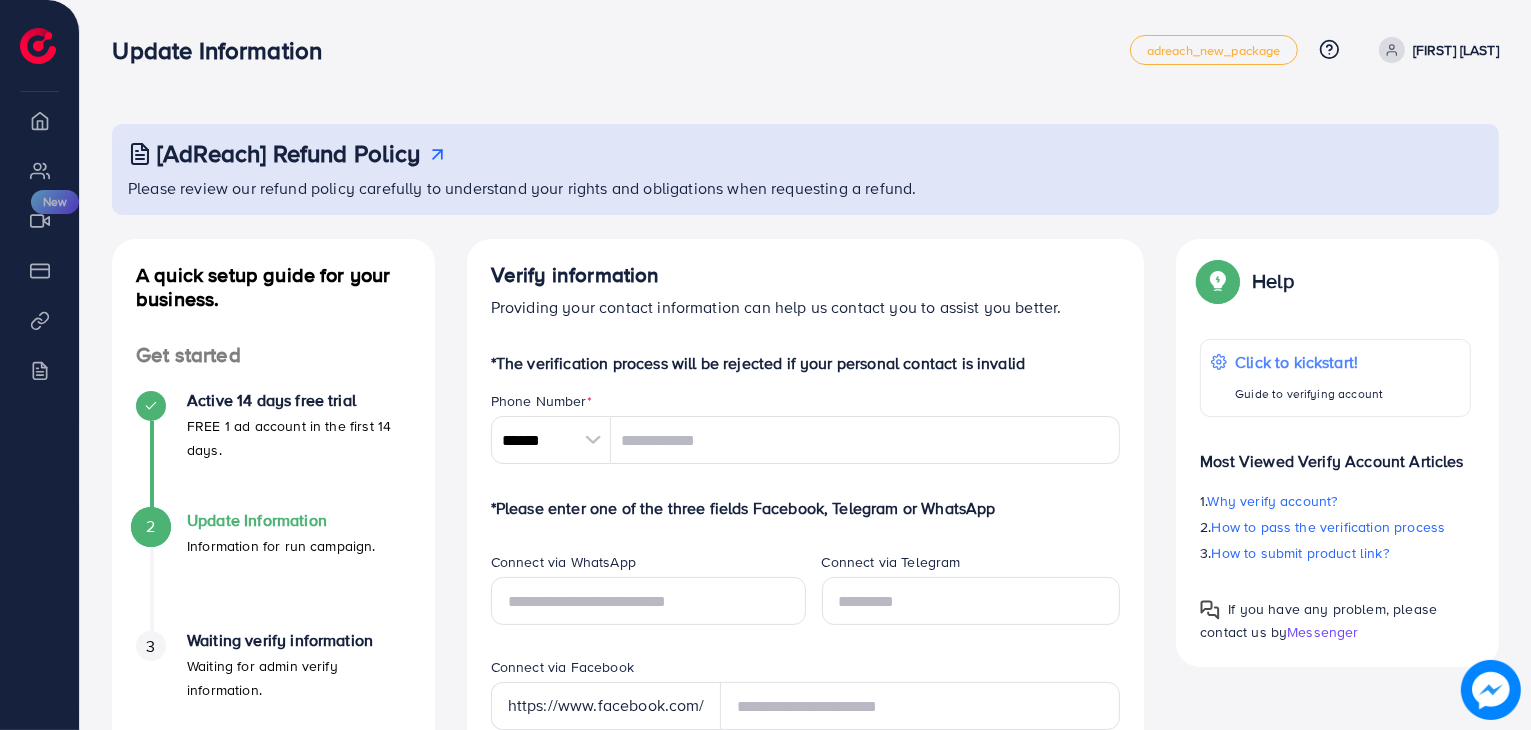click on "[FIRST]  [LAST]" at bounding box center [1456, 50] 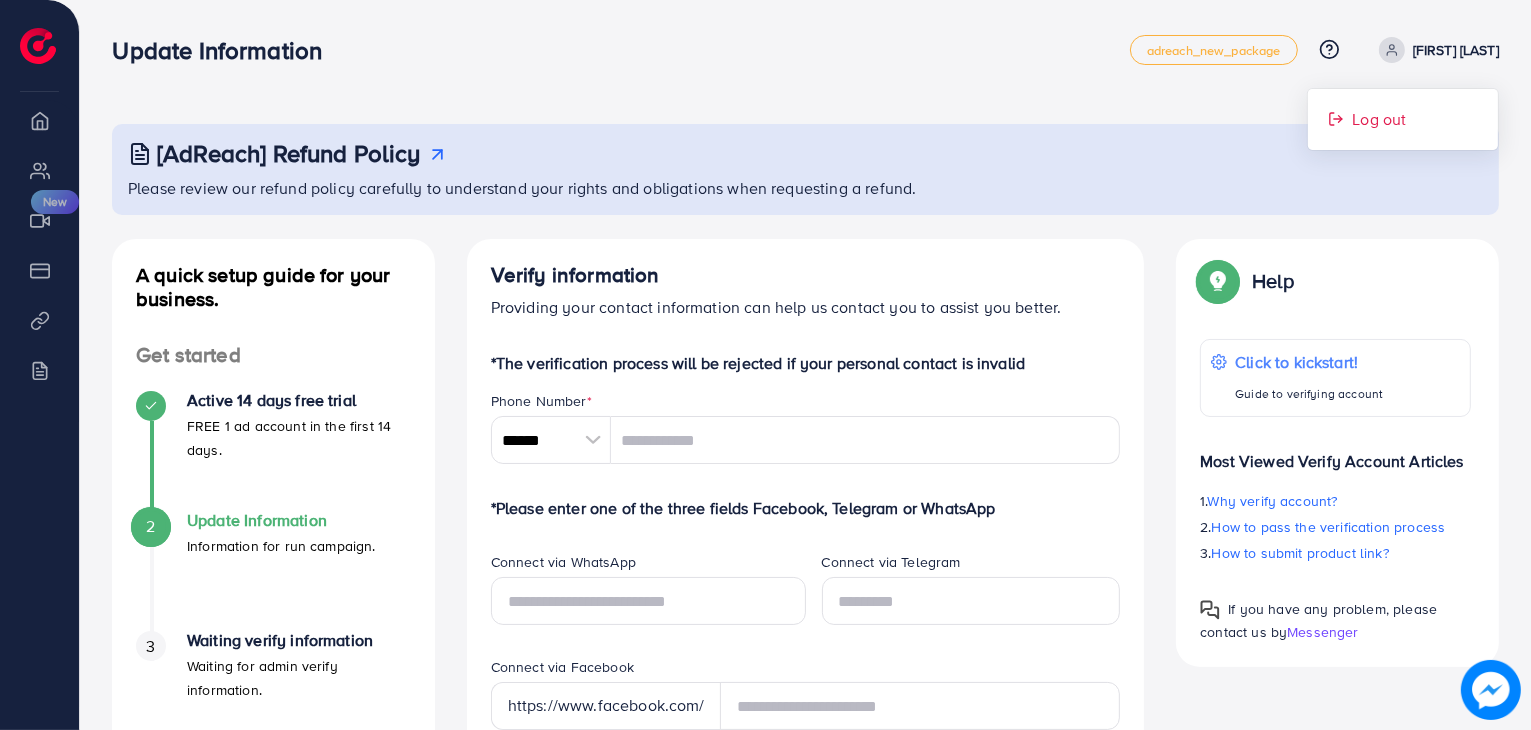 click on "Log out" at bounding box center (1379, 119) 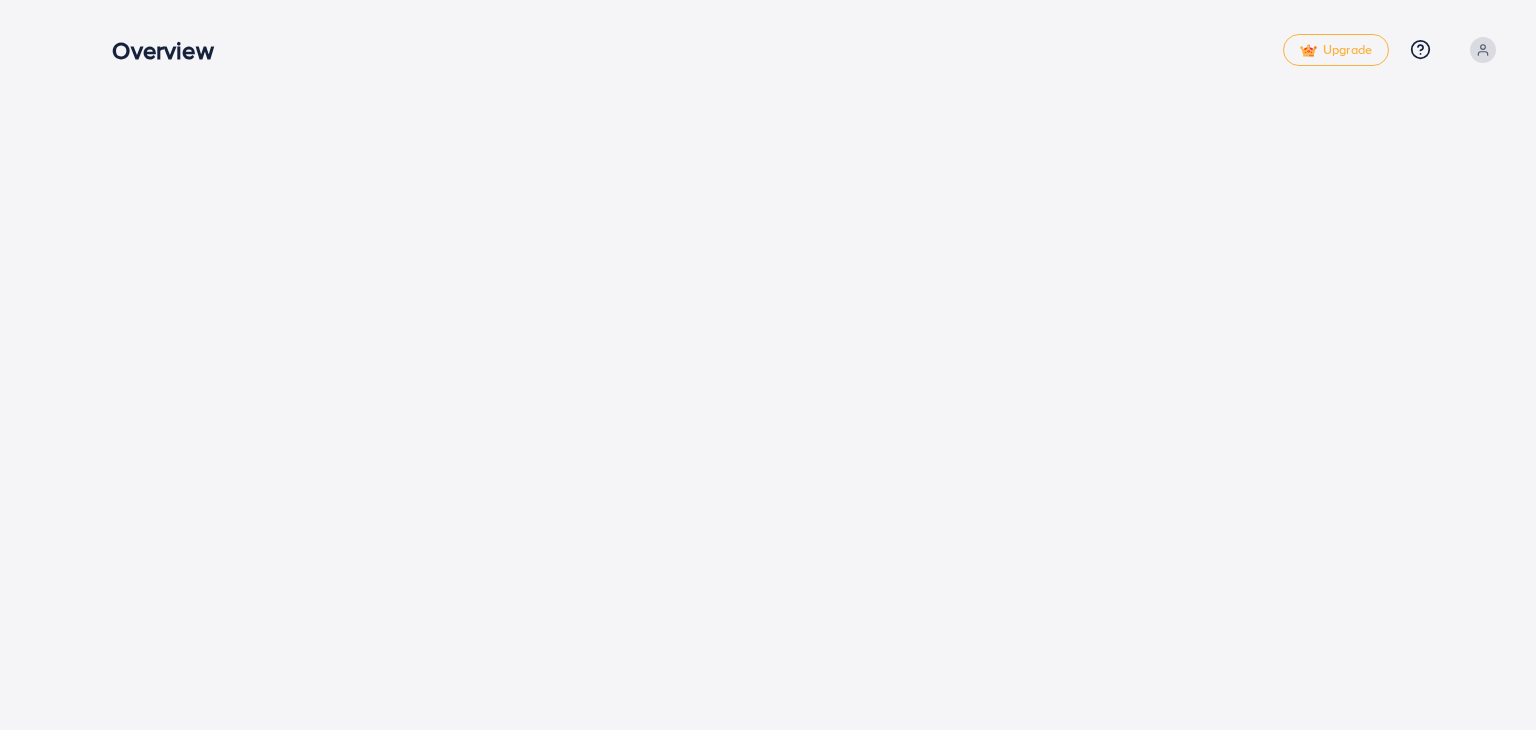 scroll, scrollTop: 0, scrollLeft: 0, axis: both 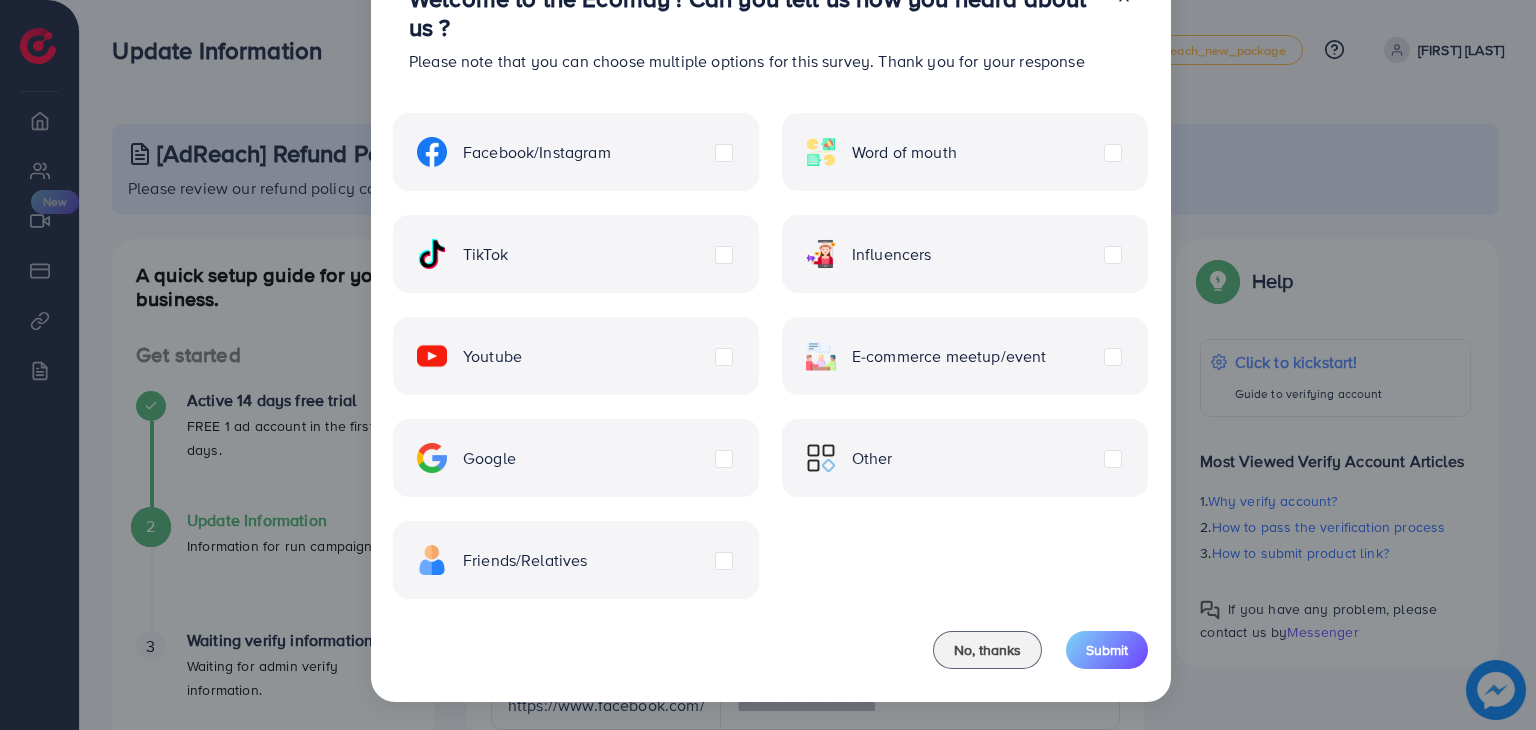 click on "Friends/Relatives" at bounding box center [576, 560] 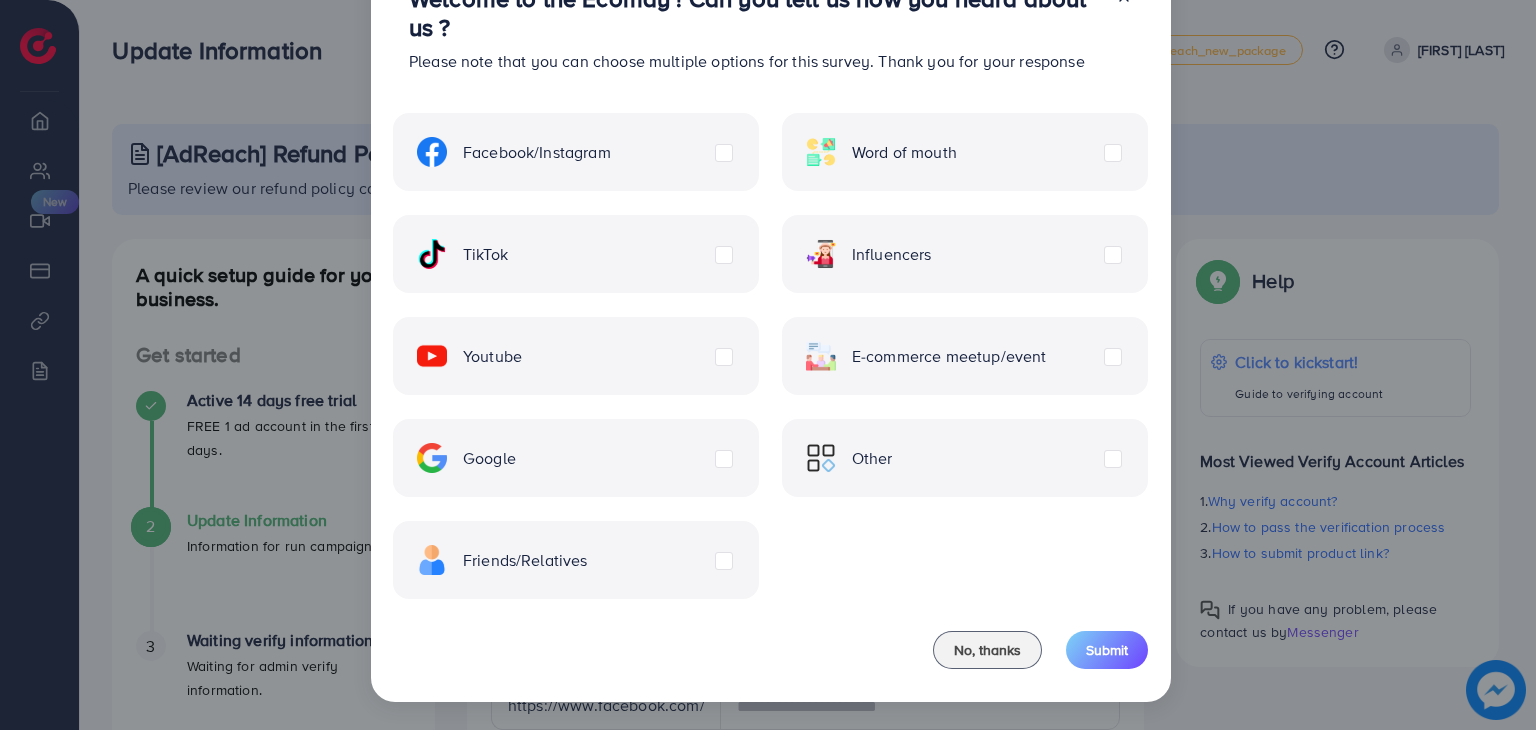 click on "Friends/Relatives" at bounding box center [502, 560] 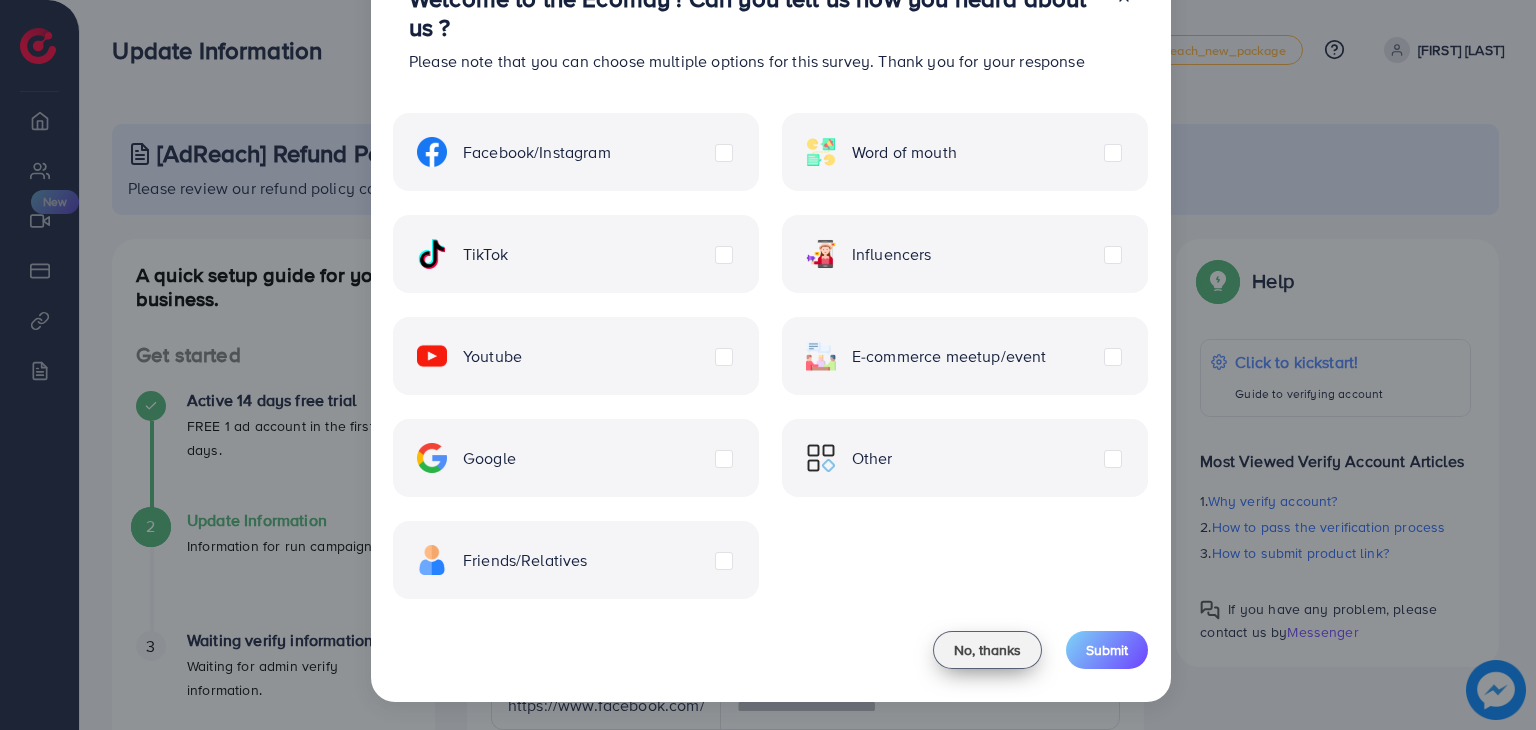 click on "No, thanks" at bounding box center [987, 650] 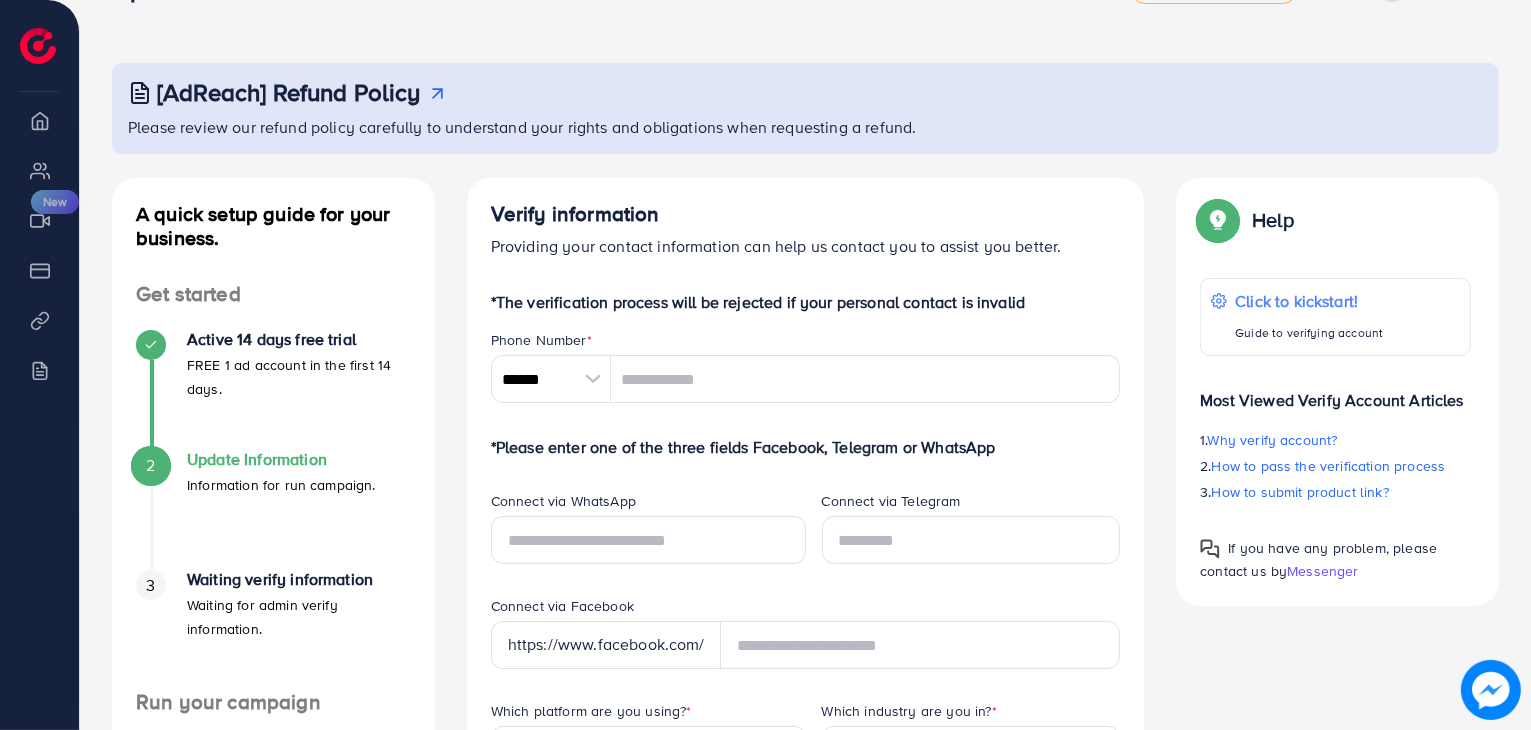 scroll, scrollTop: 0, scrollLeft: 0, axis: both 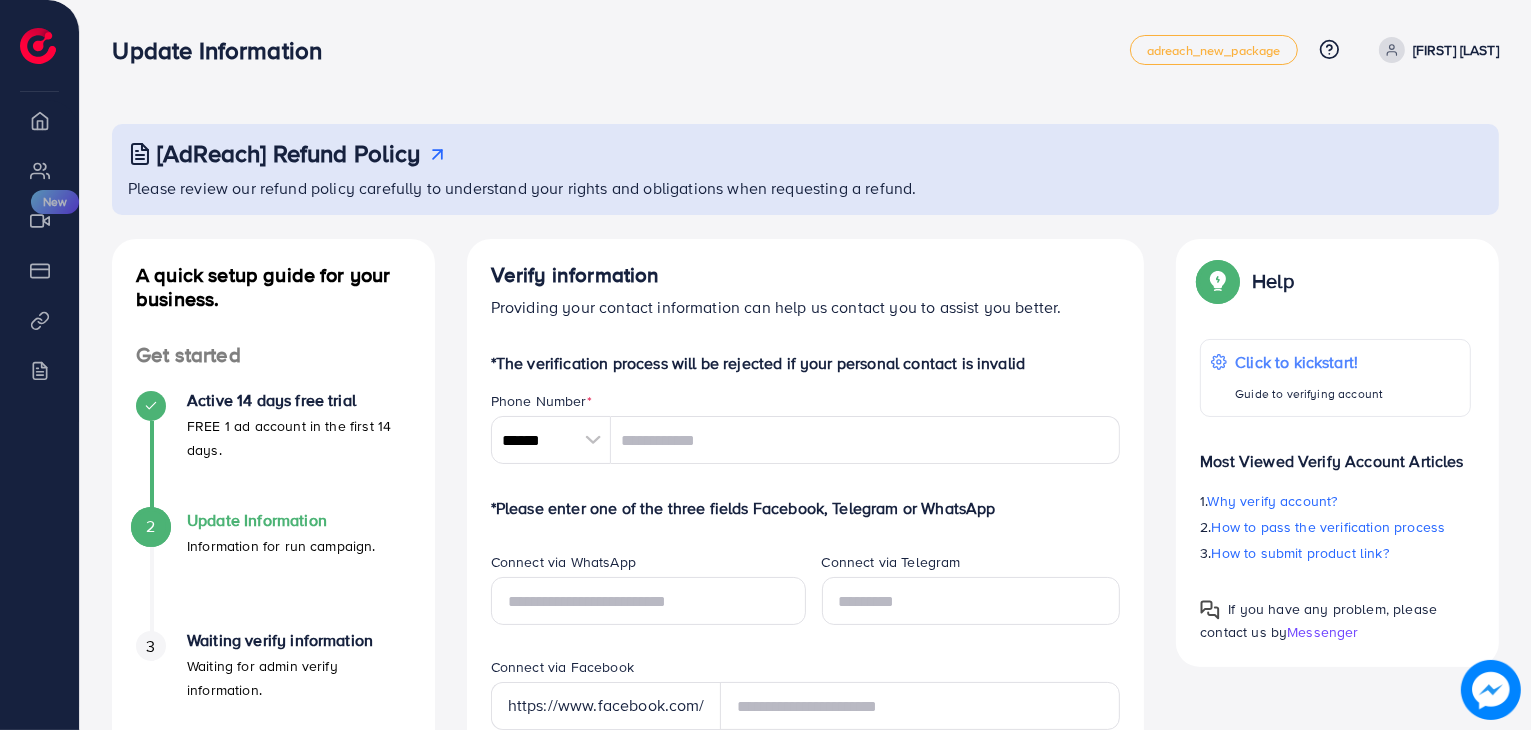 click on "Active 14 days free trial" at bounding box center (299, 400) 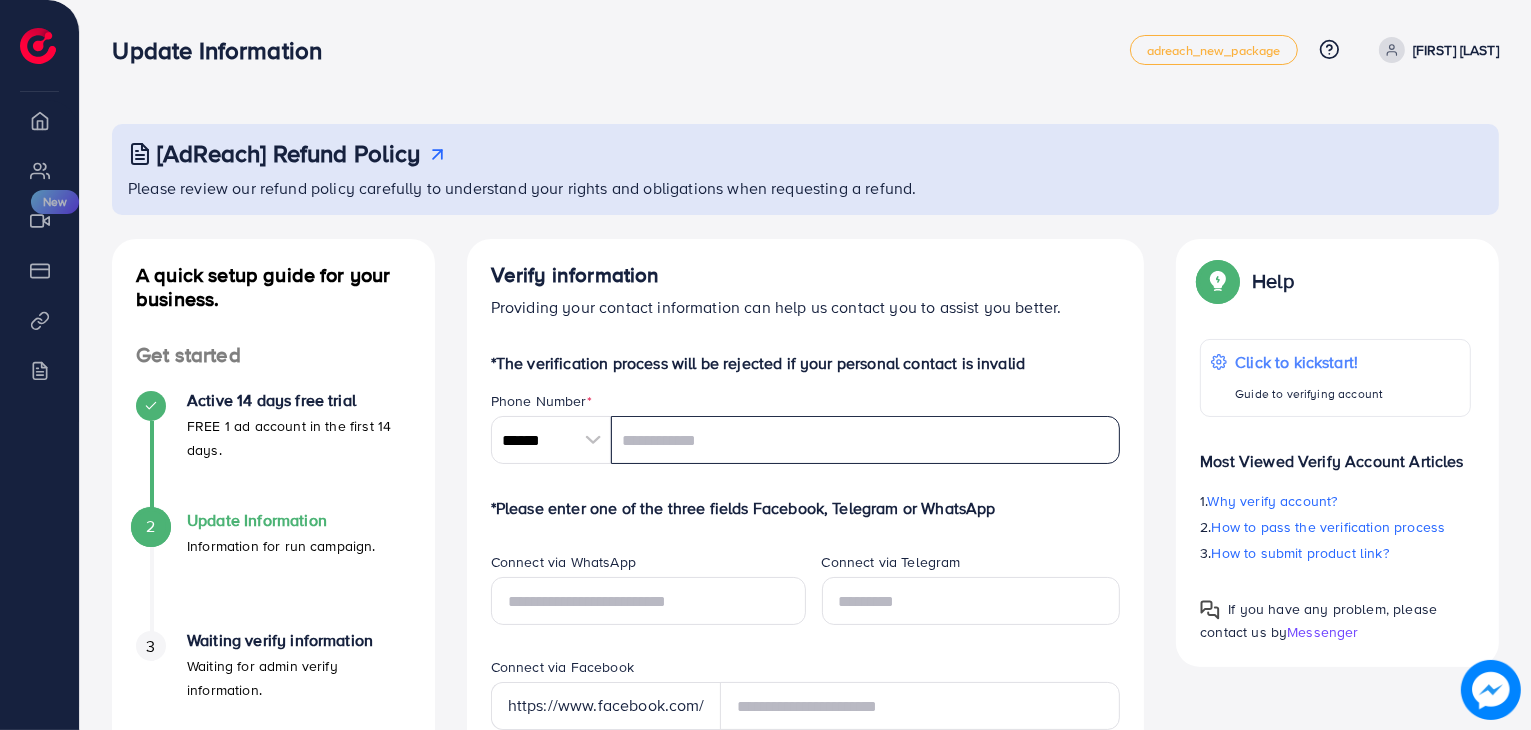 click at bounding box center [866, 440] 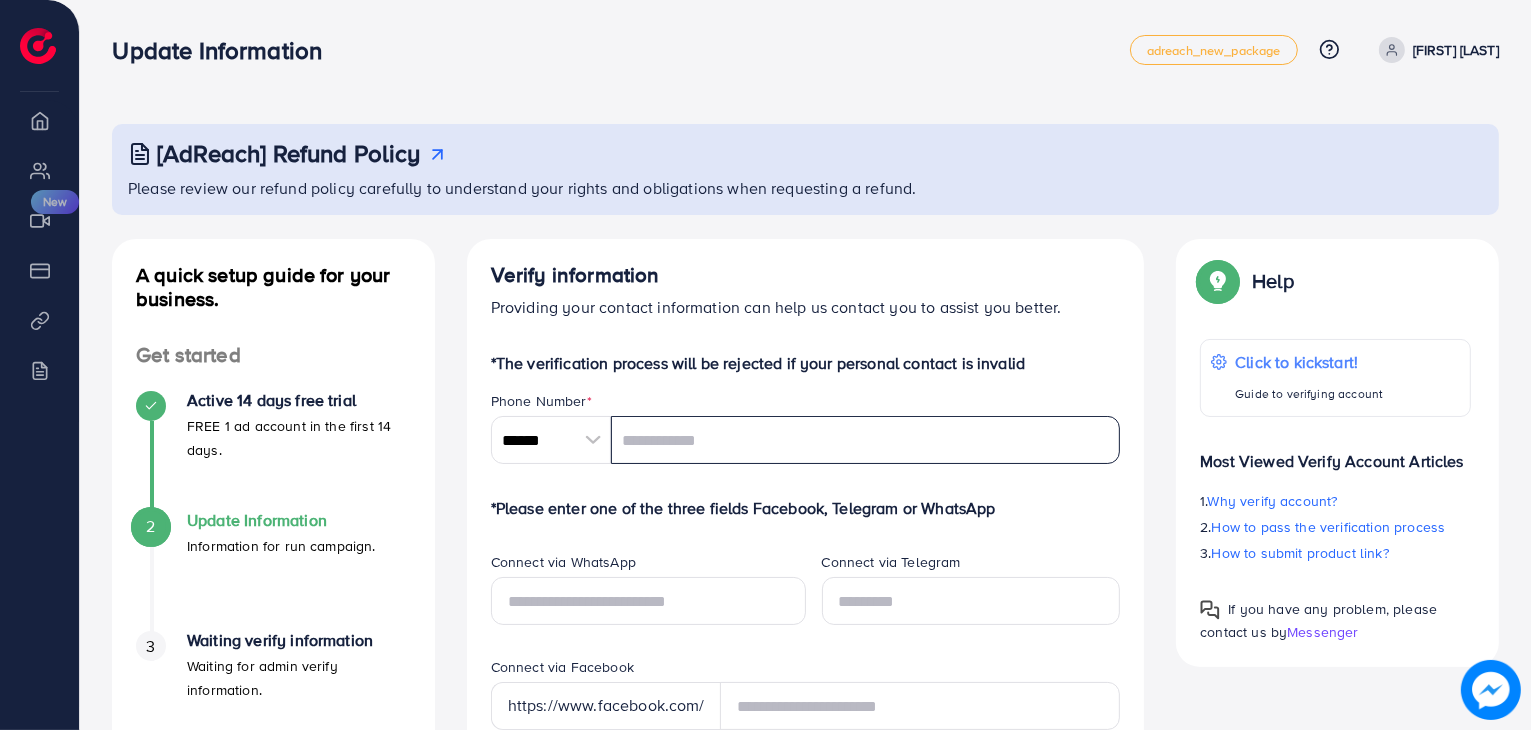 scroll, scrollTop: 600, scrollLeft: 0, axis: vertical 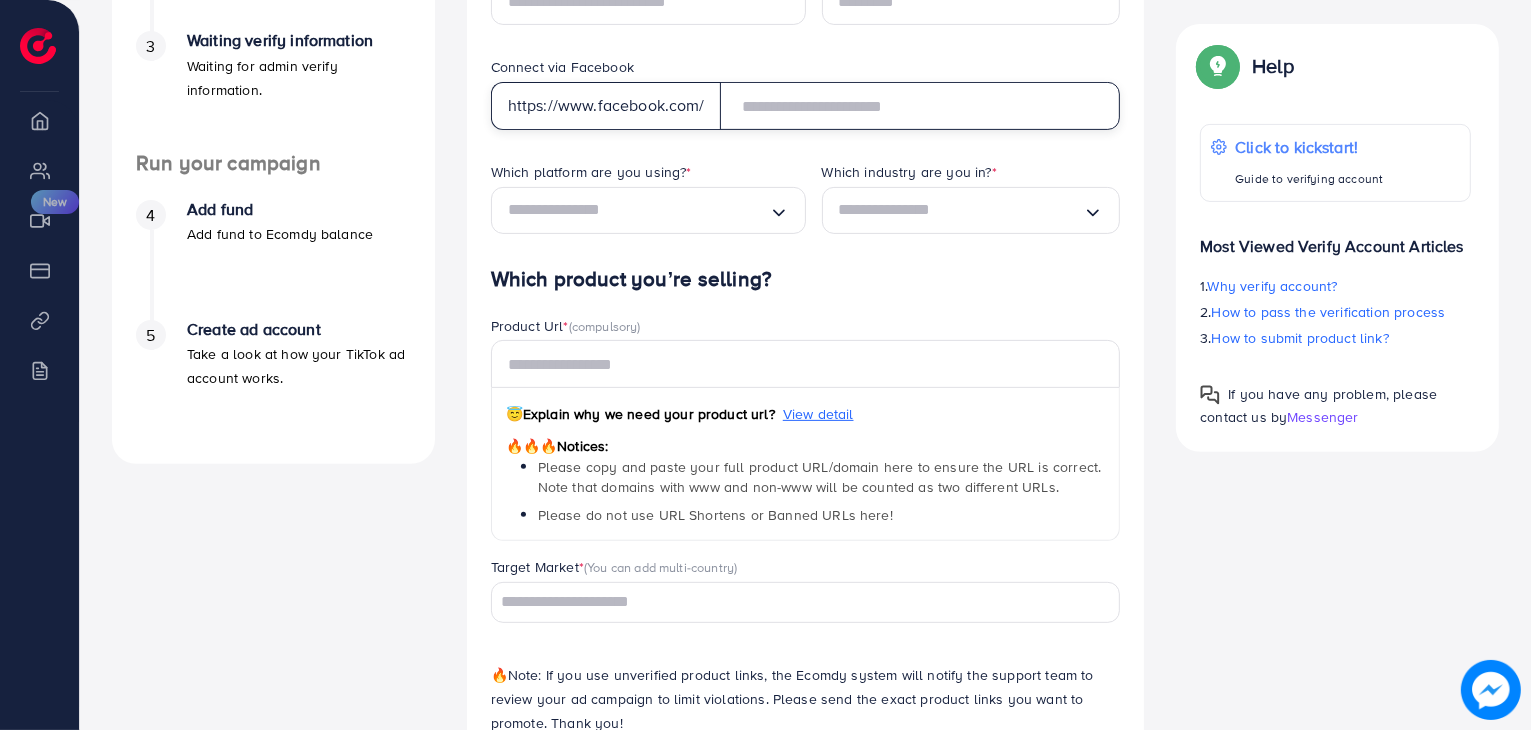 click at bounding box center (920, 106) 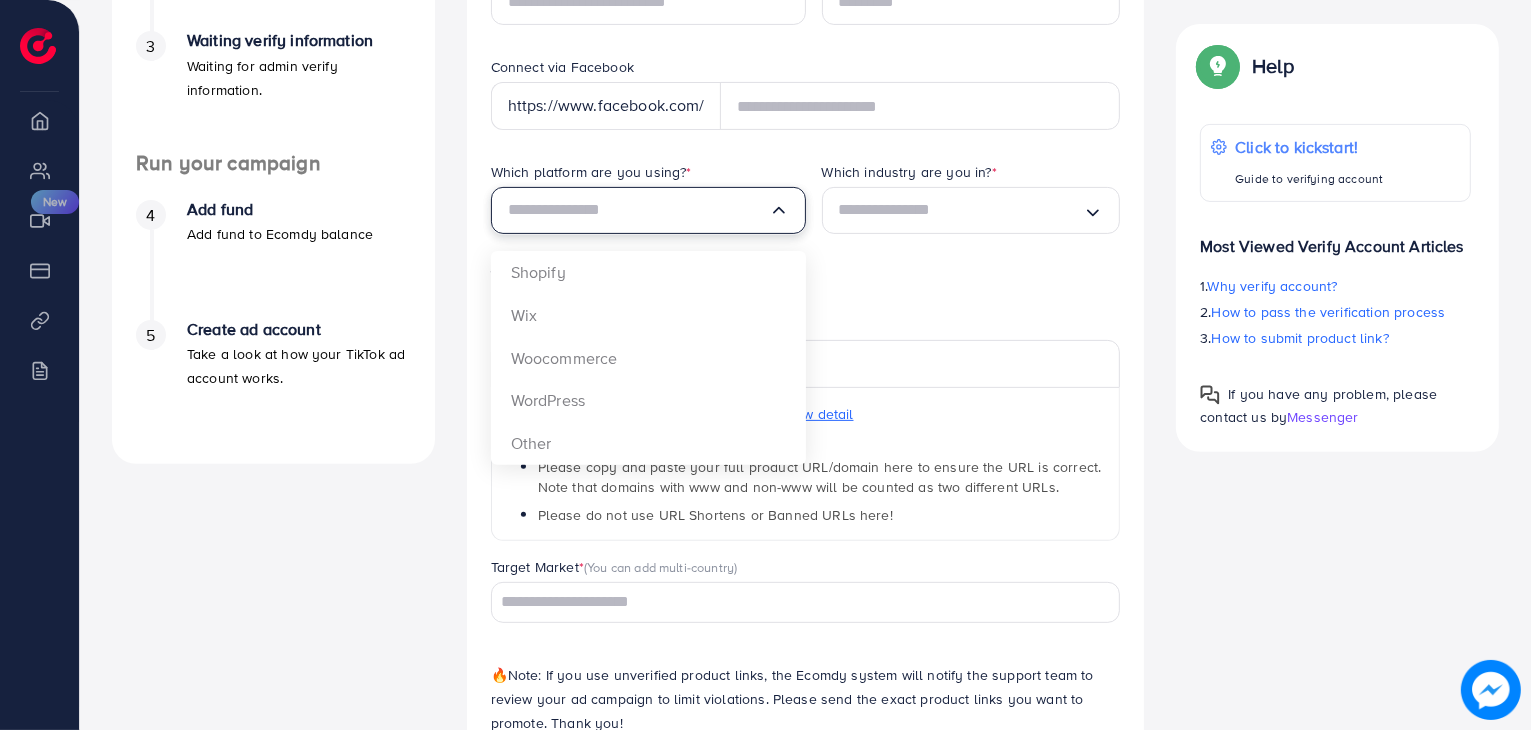 click at bounding box center (638, 210) 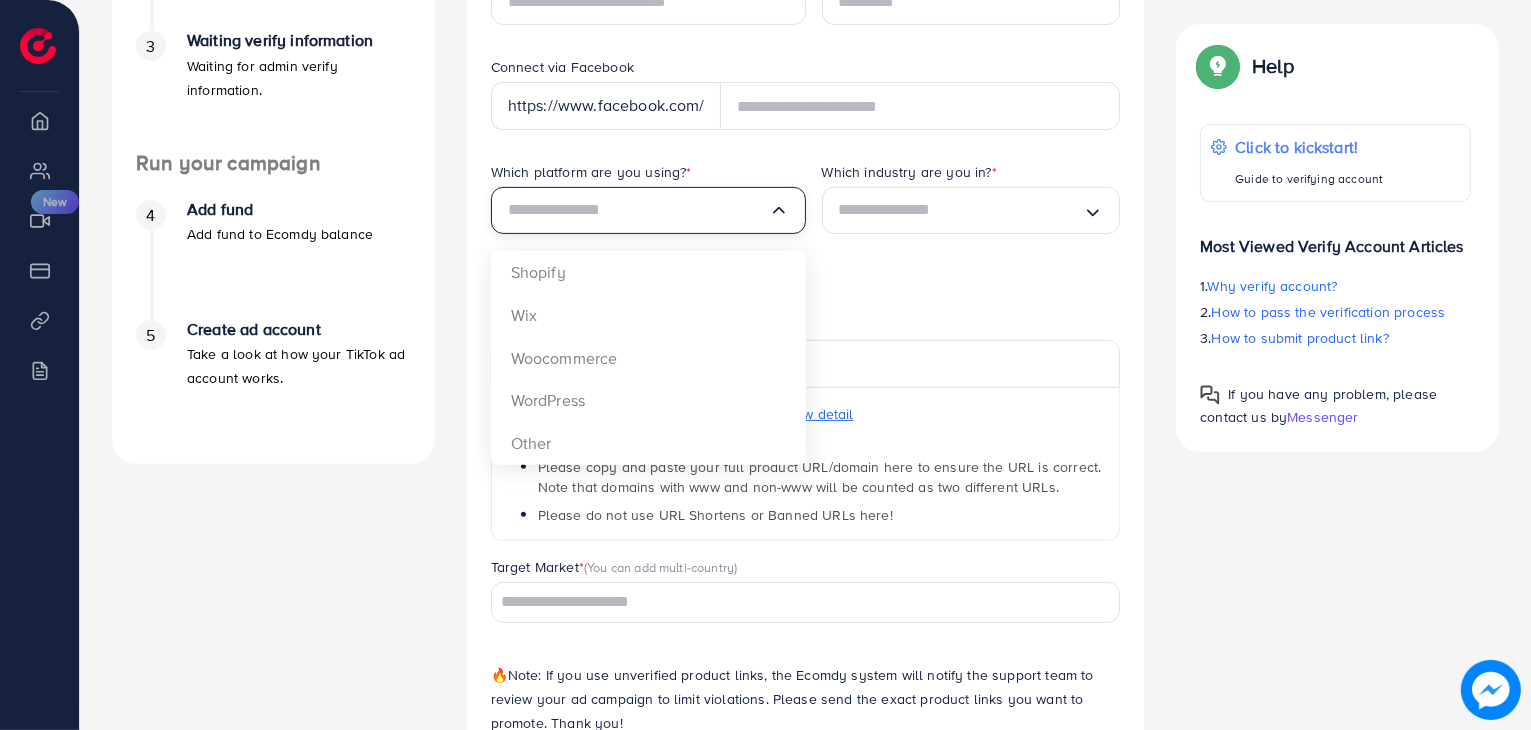 click on "Add fund   Add fund to Ecomdy balance" at bounding box center (280, 223) 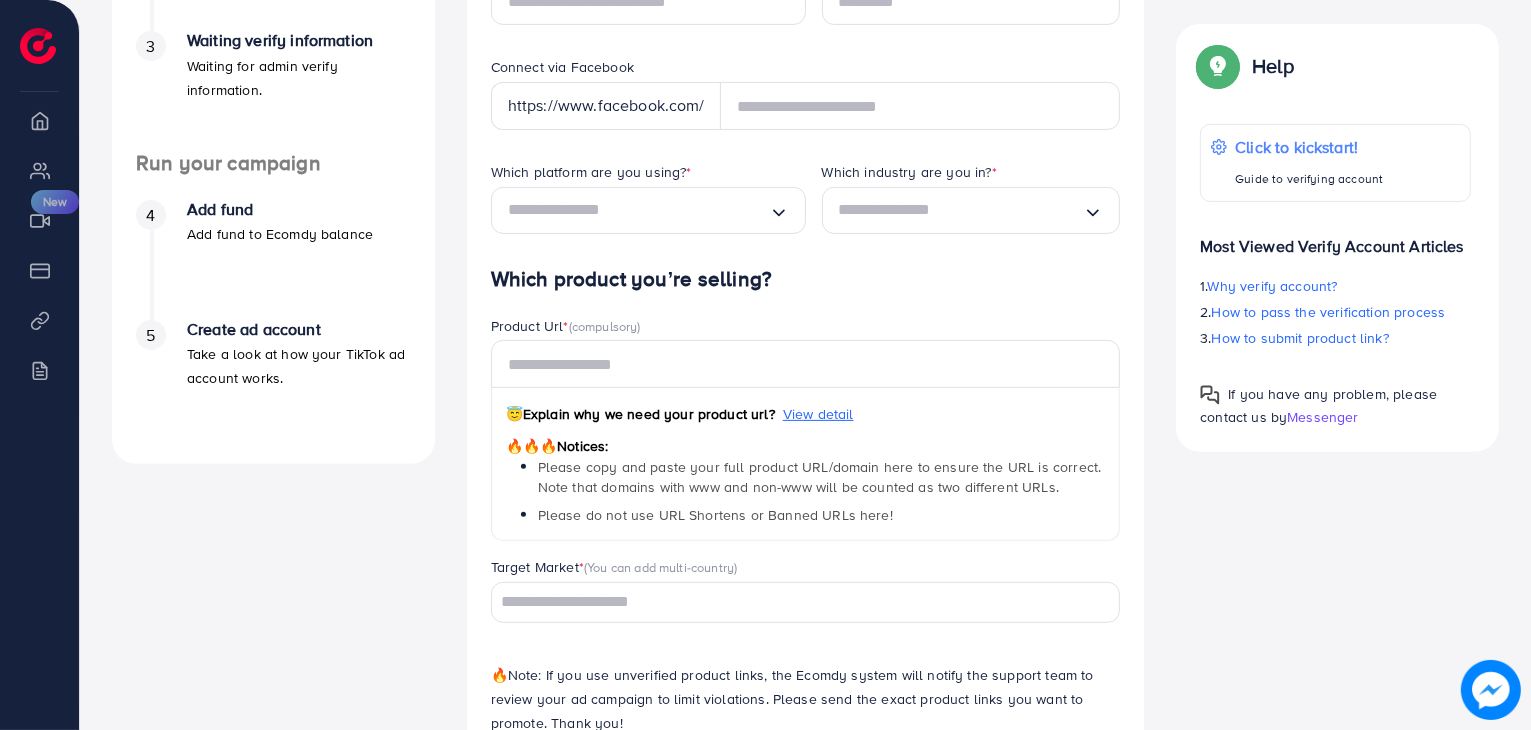 scroll, scrollTop: 0, scrollLeft: 0, axis: both 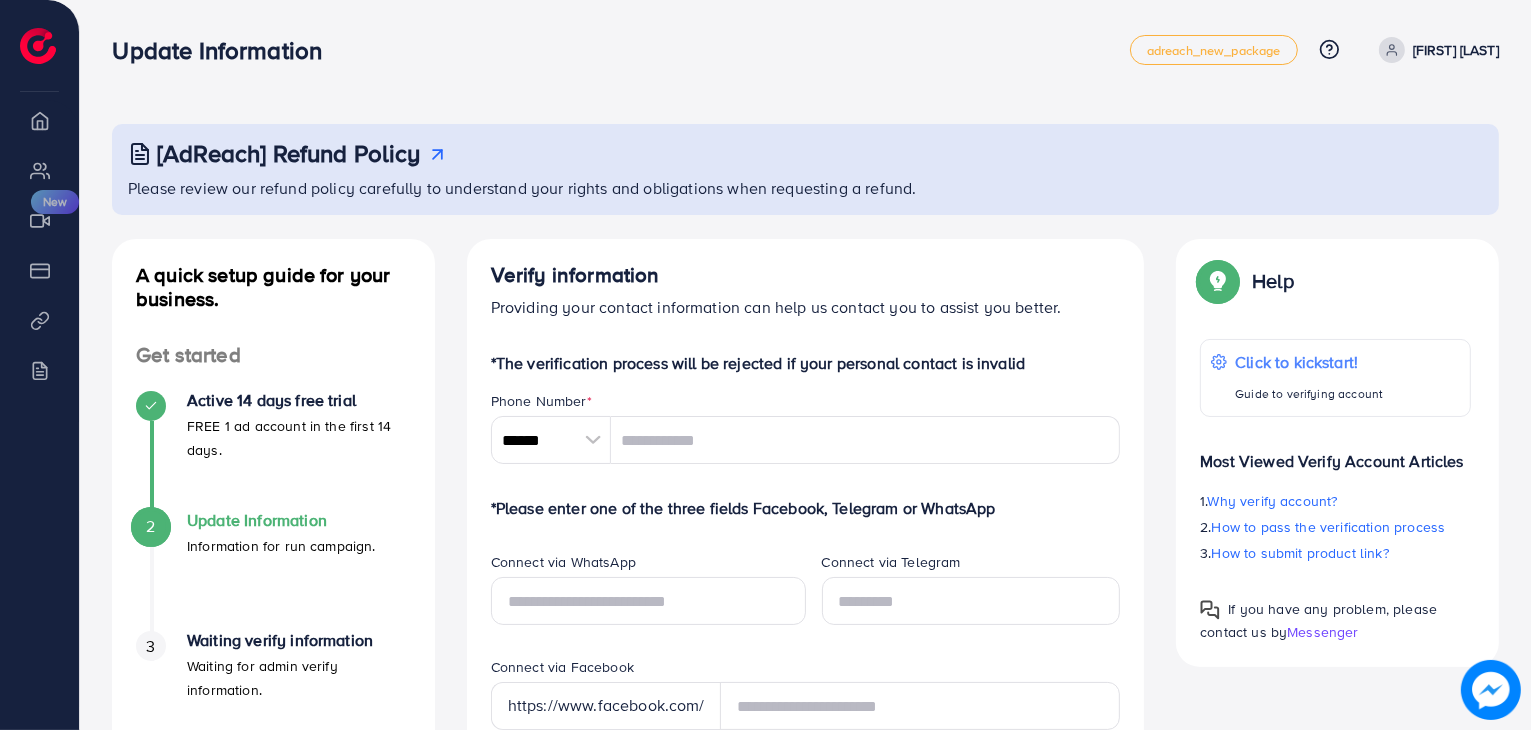 click on "Creative center  New" at bounding box center [39, 220] 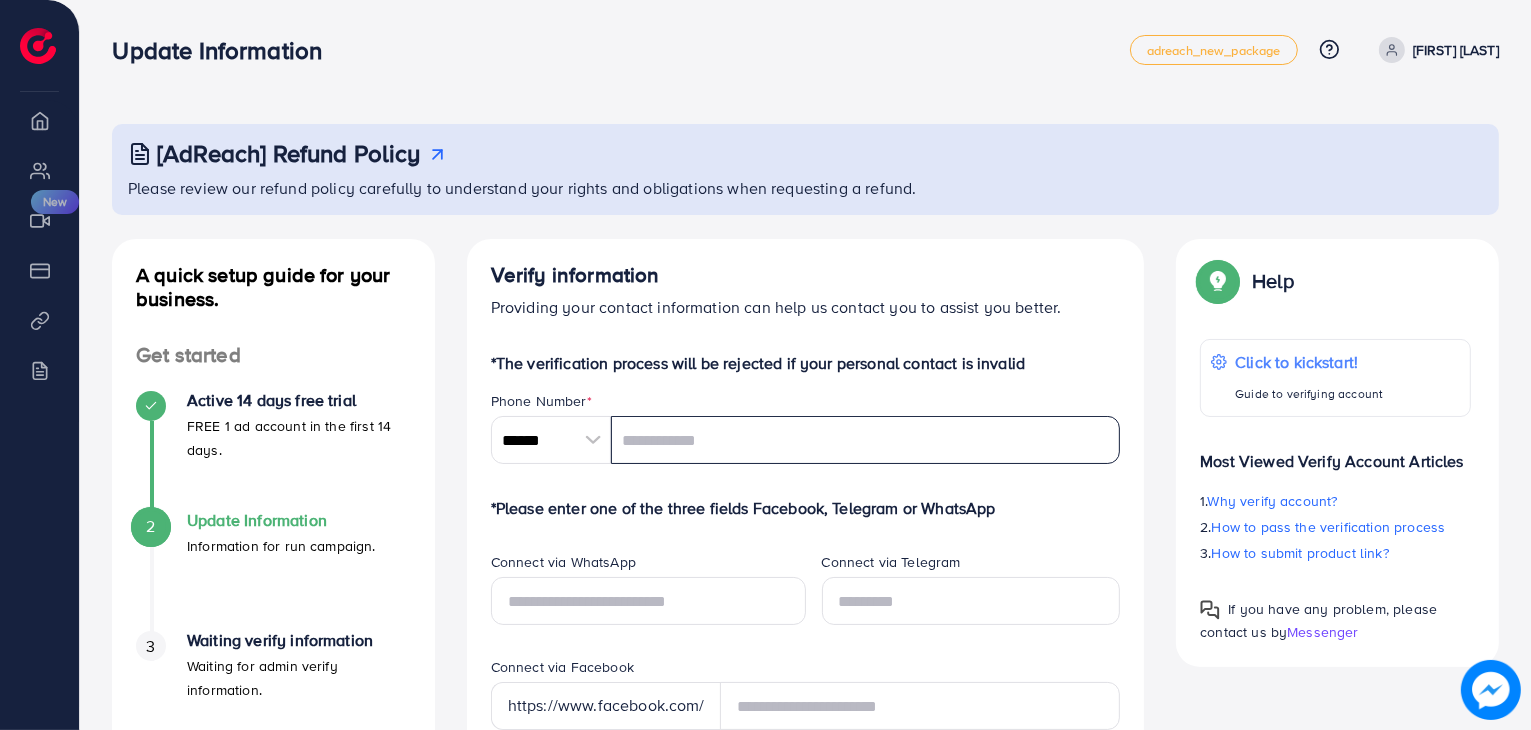 click at bounding box center (866, 440) 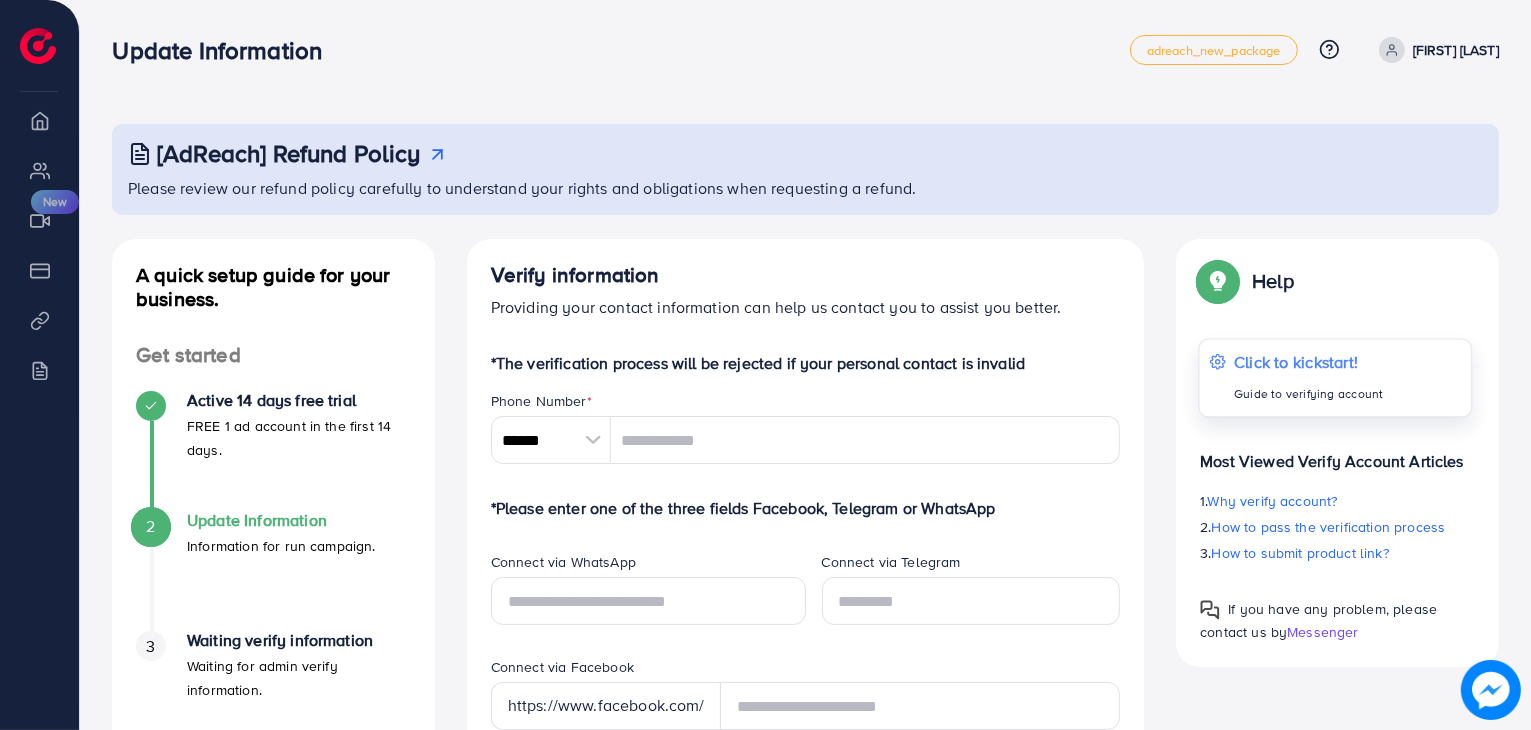 click on "Click to kickstart!" at bounding box center [1309, 362] 